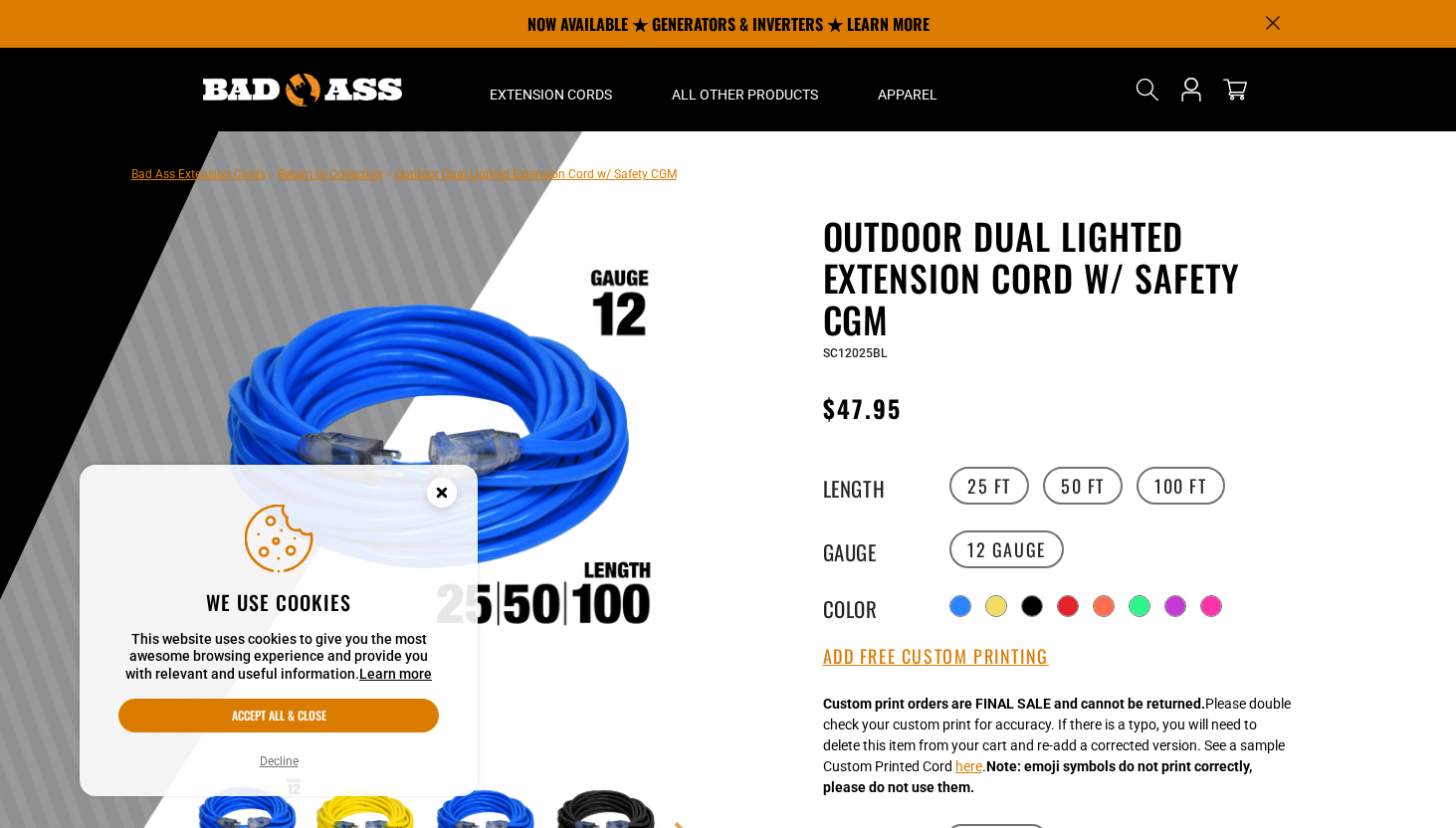scroll, scrollTop: 0, scrollLeft: 0, axis: both 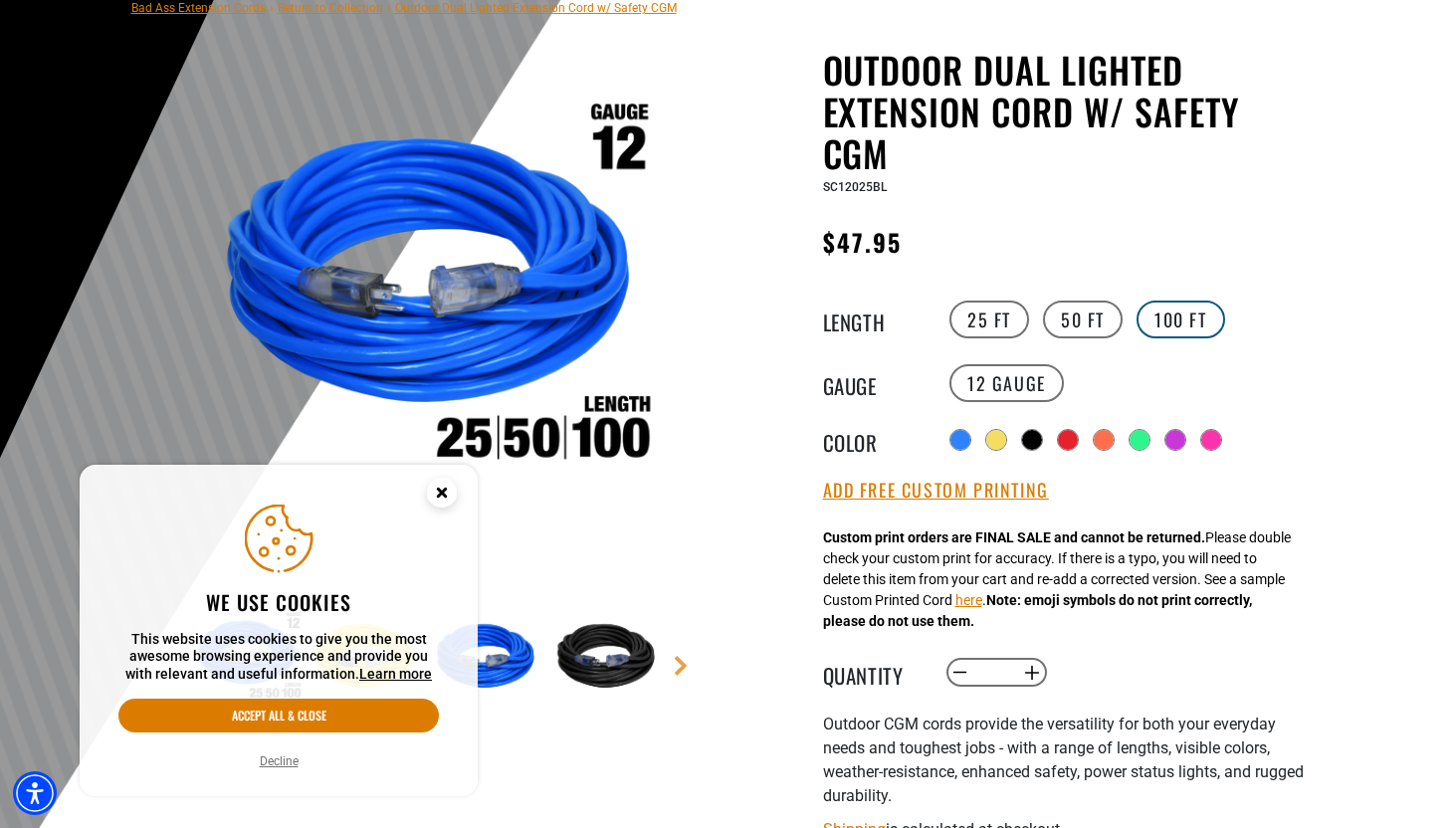 click on "100 FT" at bounding box center [1180, 319] 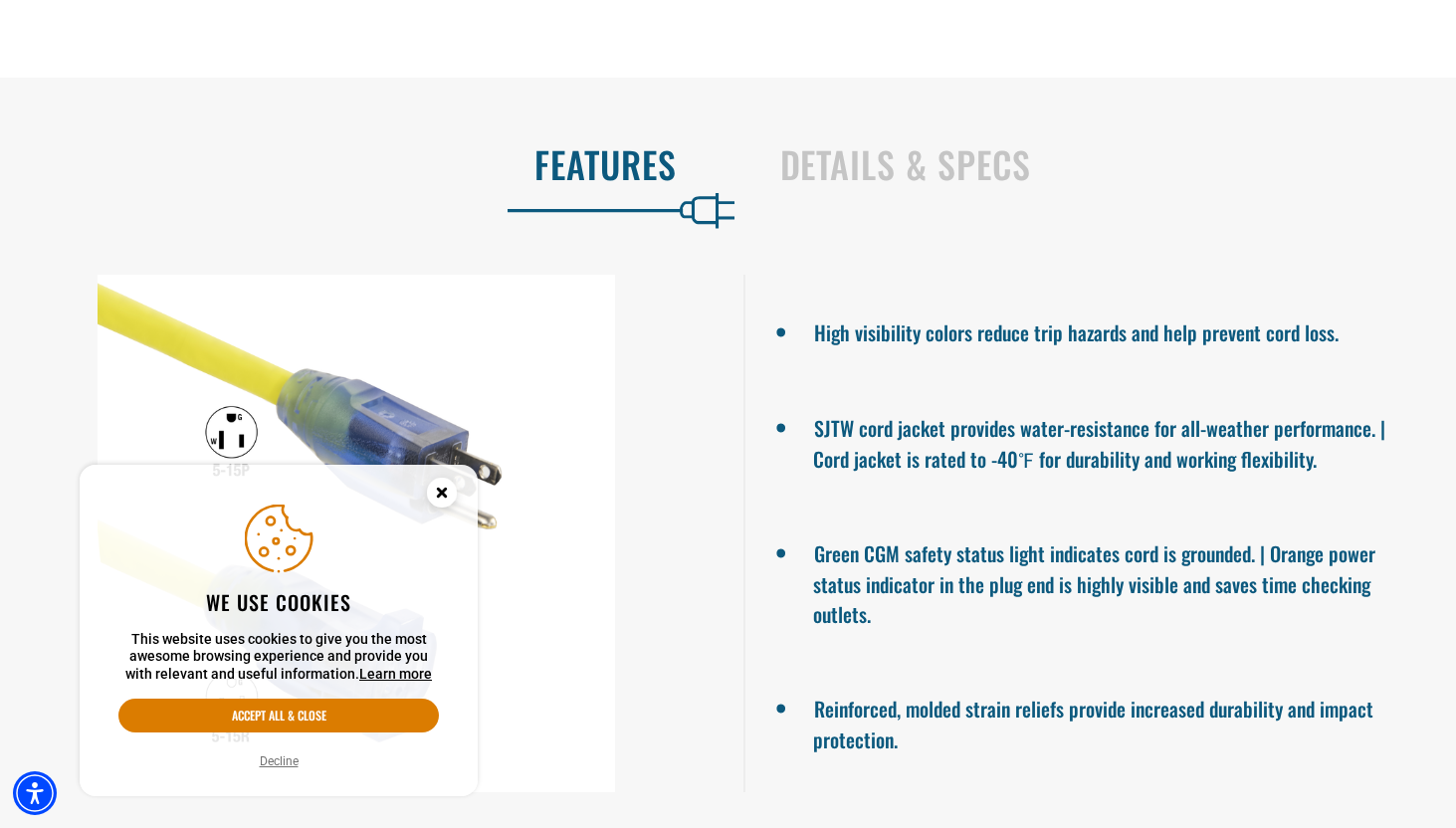 scroll, scrollTop: 1370, scrollLeft: 0, axis: vertical 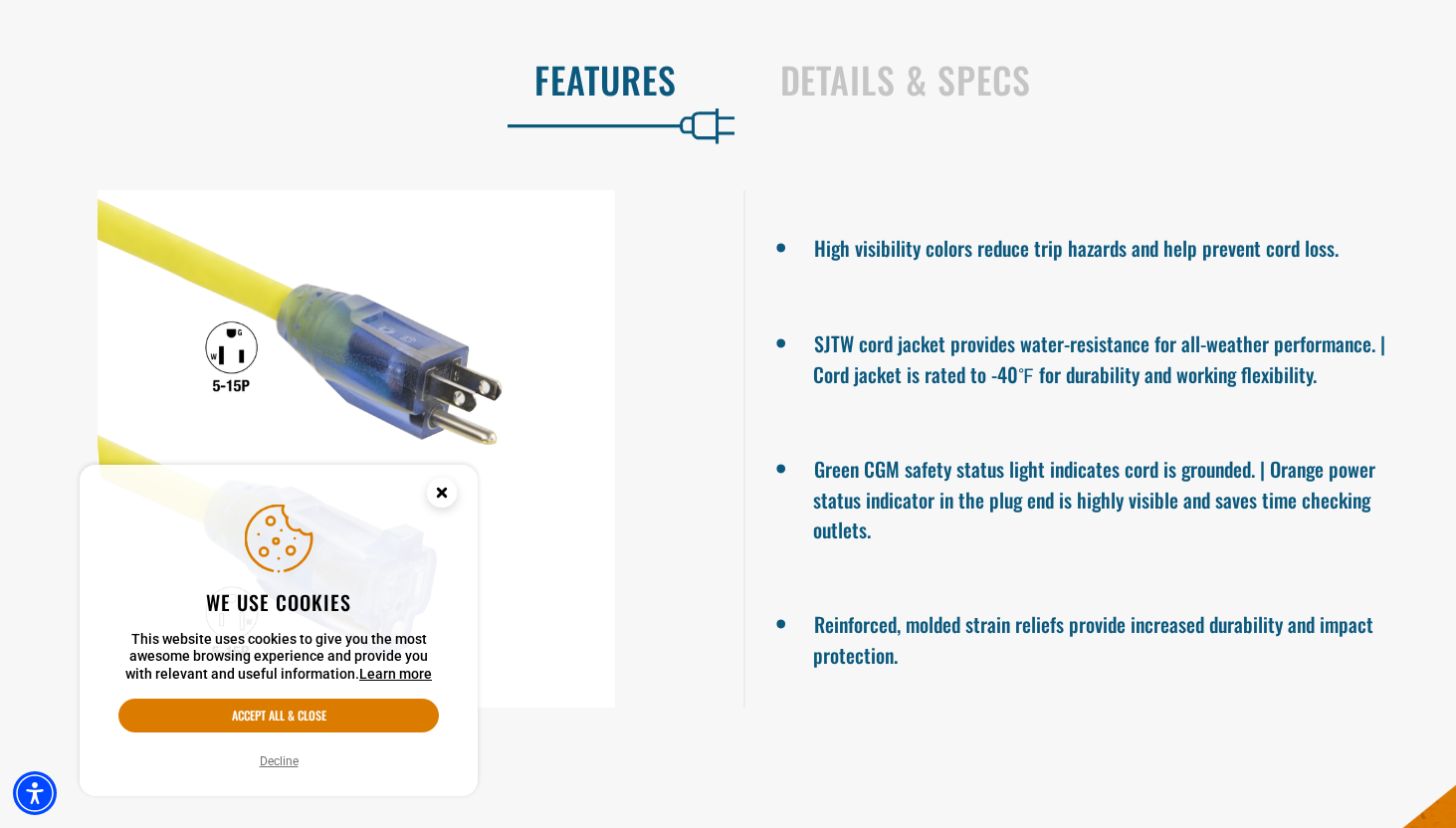 click on "Decline" at bounding box center (279, 761) 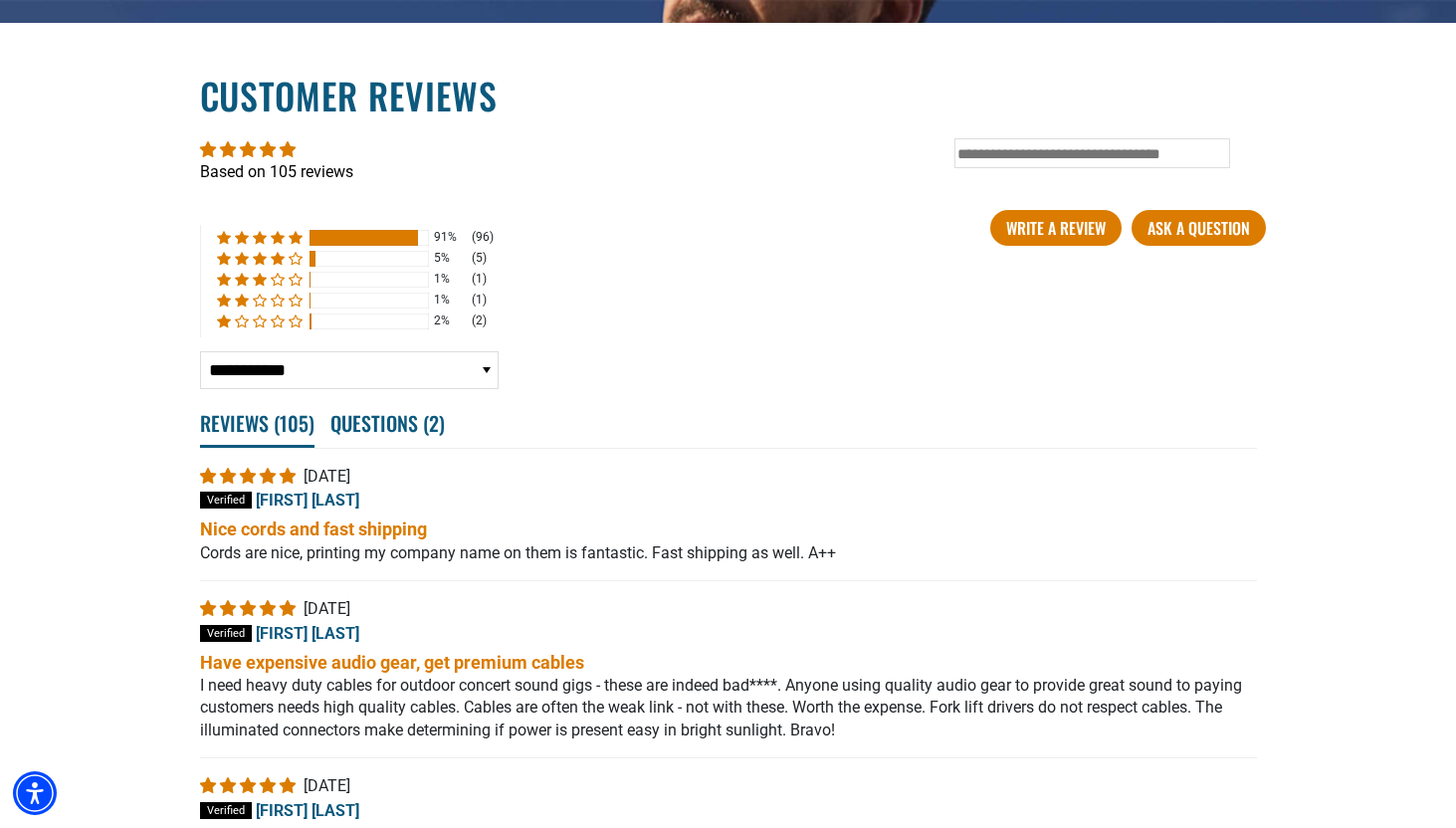 scroll, scrollTop: 3427, scrollLeft: 0, axis: vertical 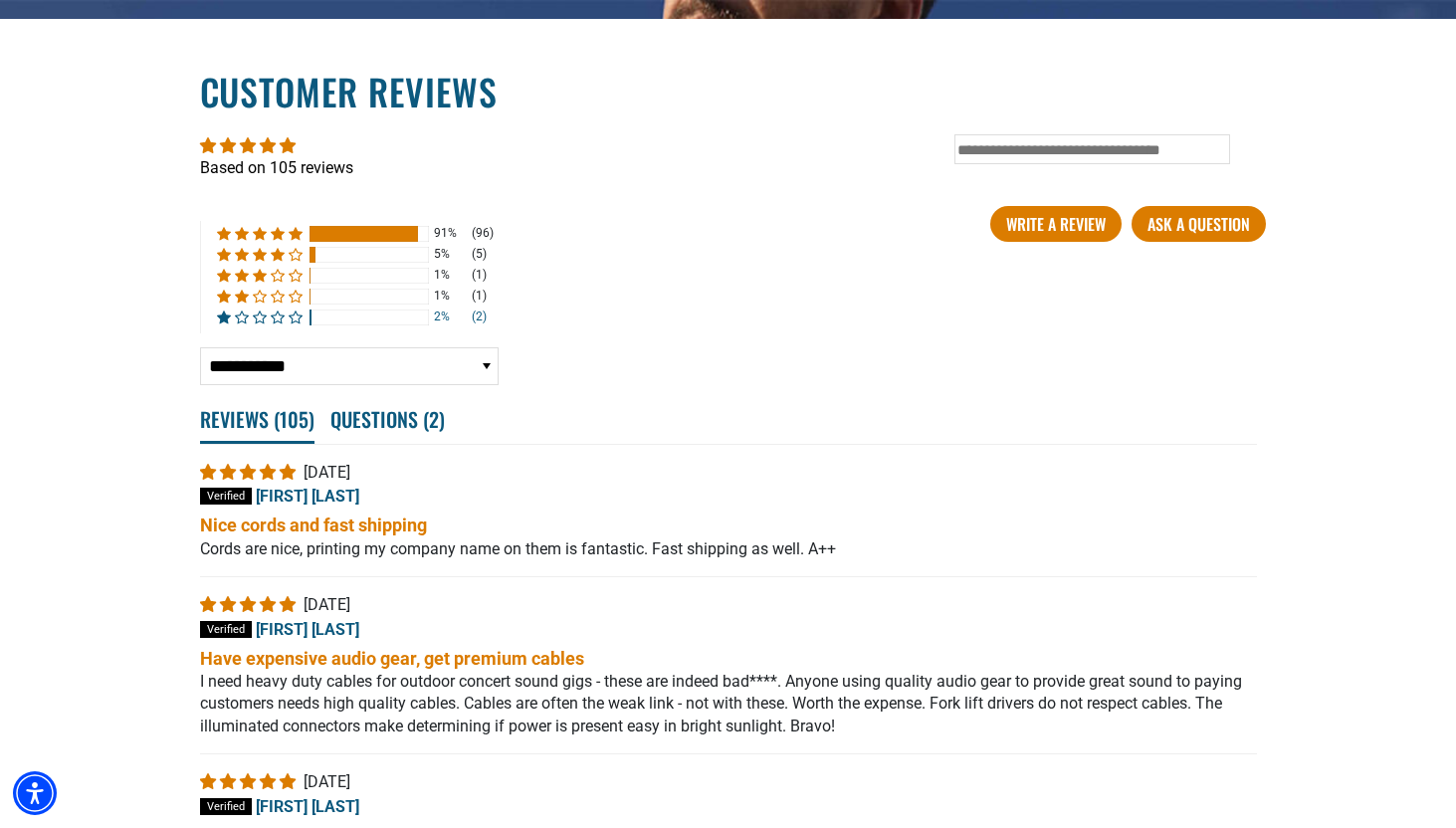 click at bounding box center [262, 316] 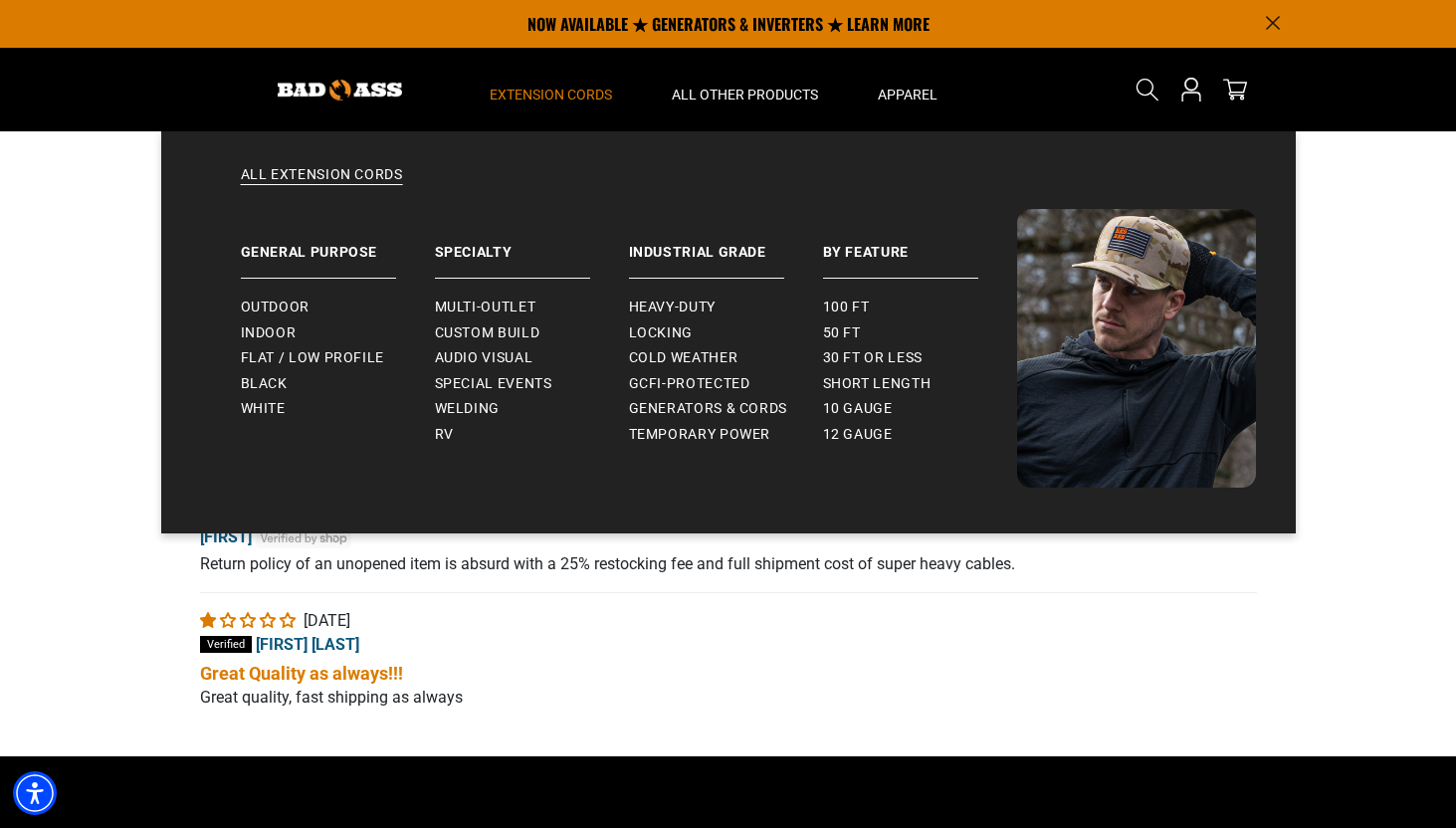 scroll, scrollTop: 3405, scrollLeft: 0, axis: vertical 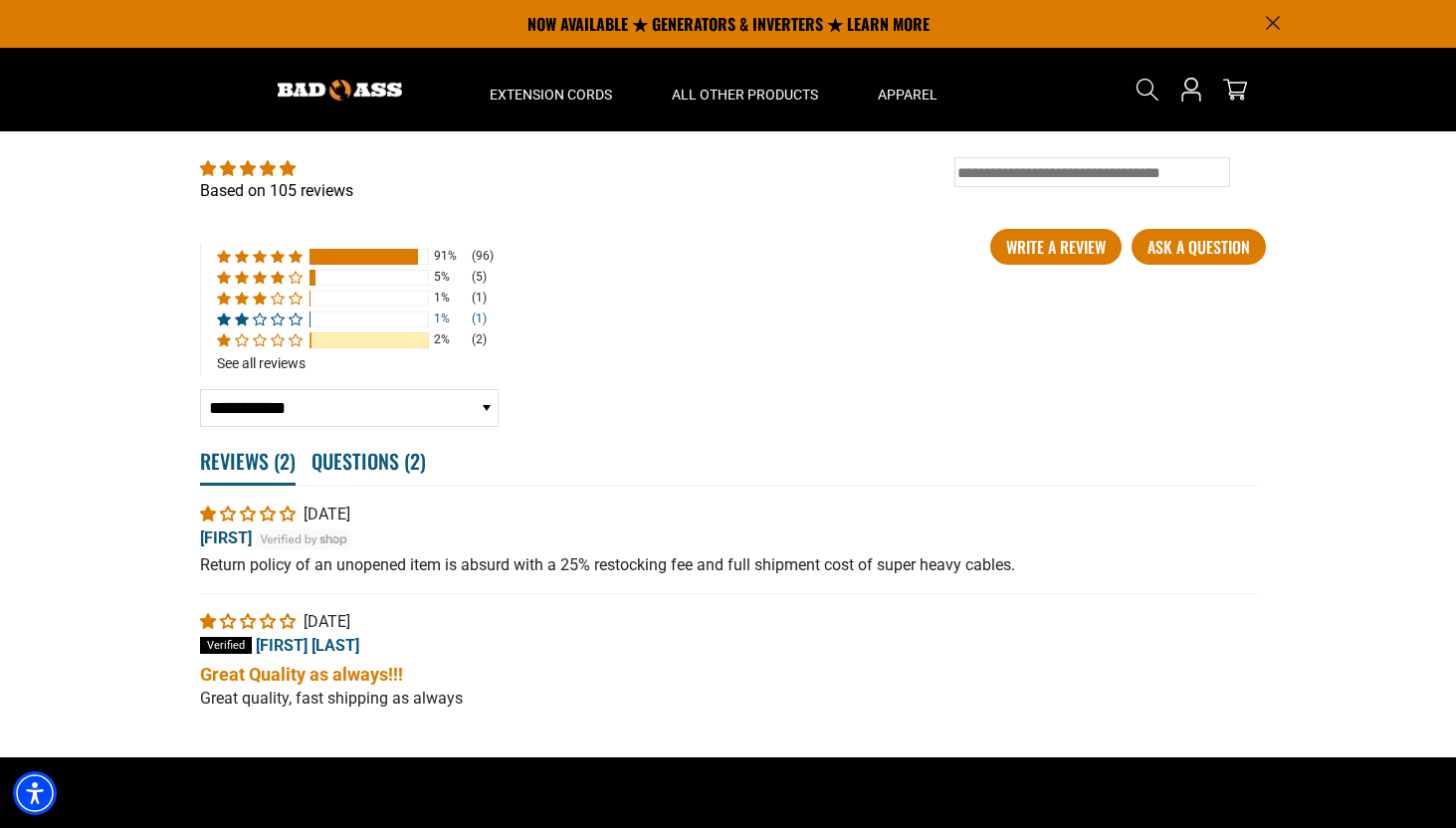 click at bounding box center (226, 318) 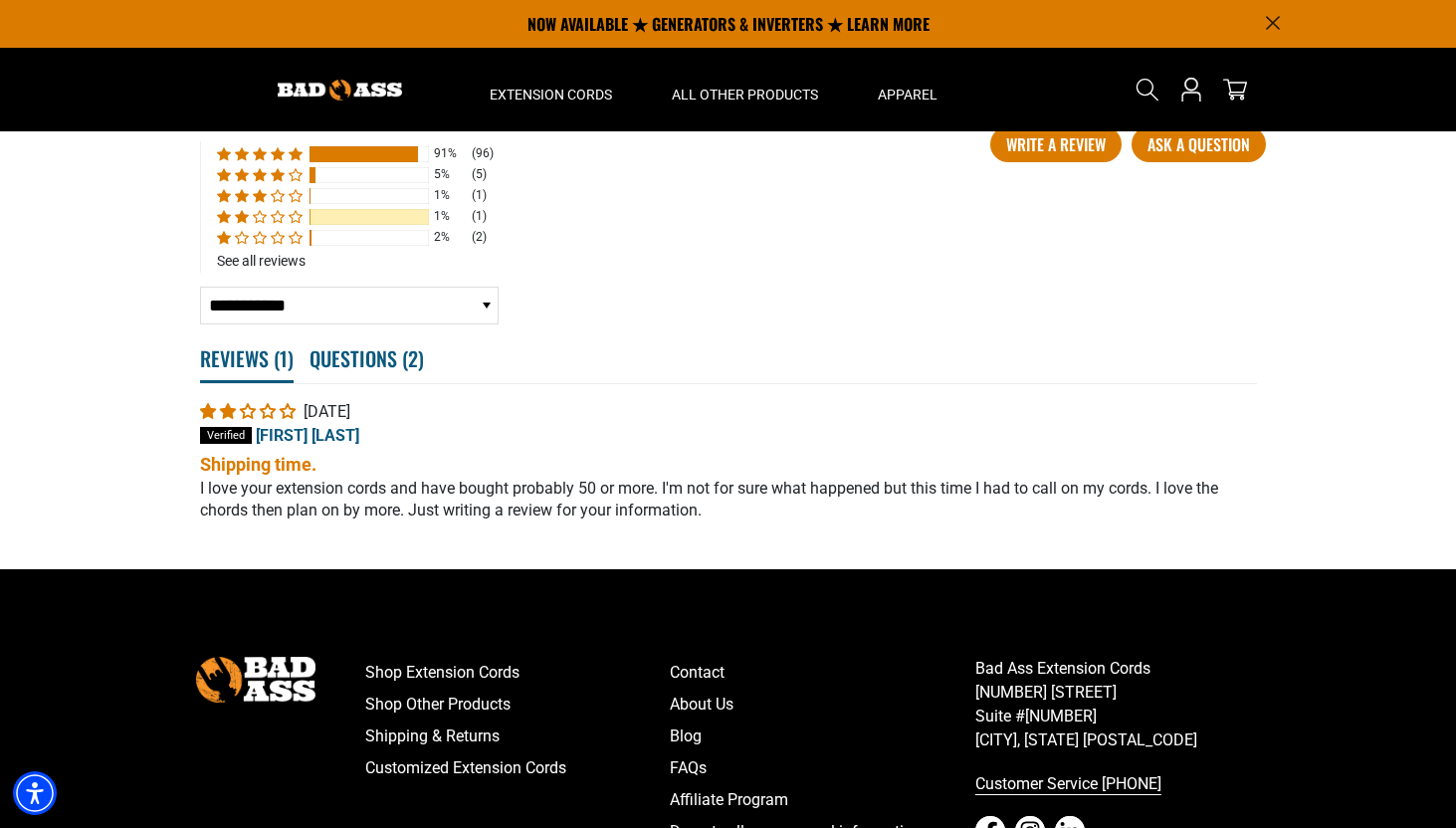 scroll, scrollTop: 3505, scrollLeft: 0, axis: vertical 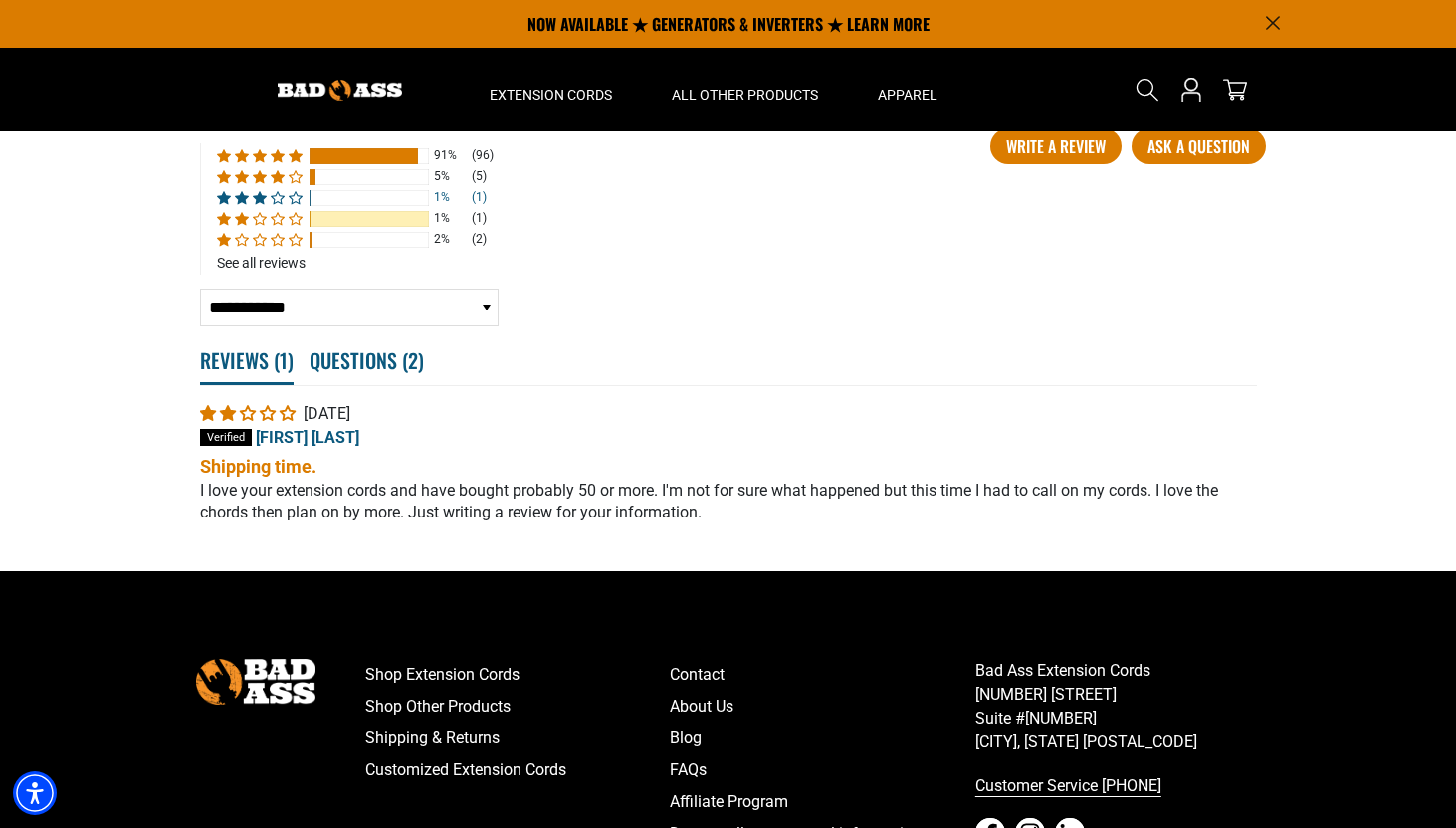 click at bounding box center (244, 197) 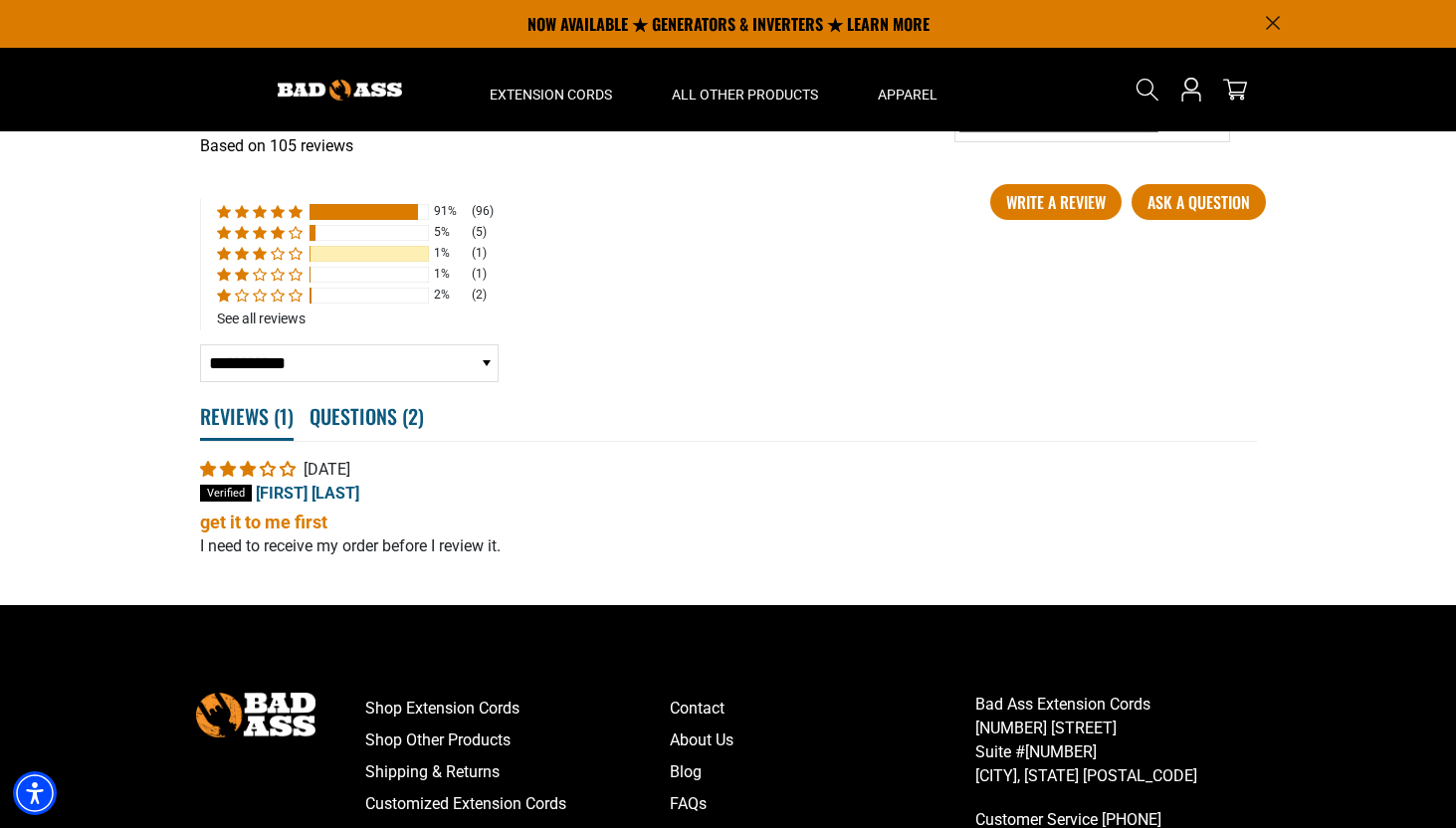 scroll, scrollTop: 3445, scrollLeft: 0, axis: vertical 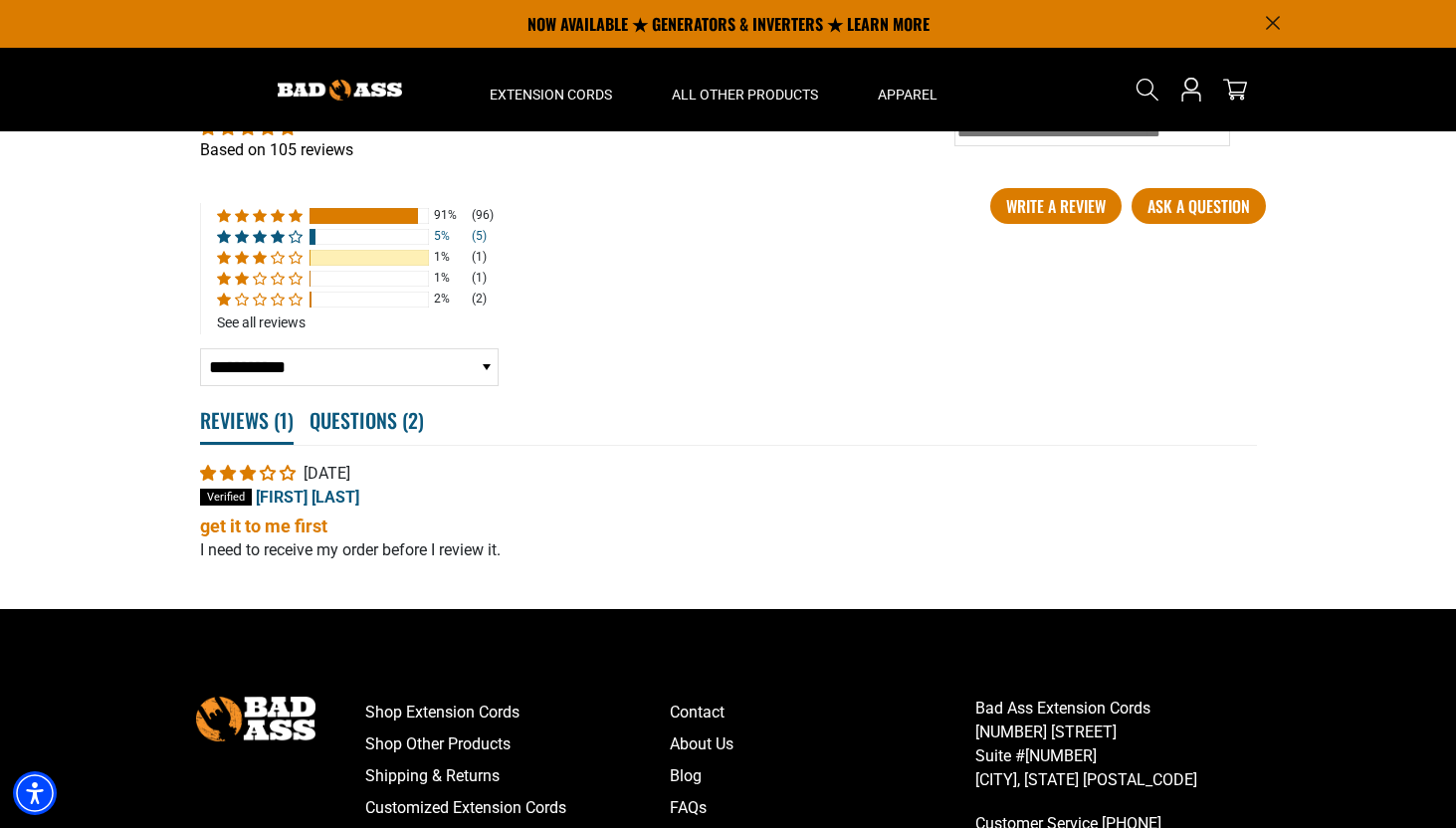 click at bounding box center (262, 236) 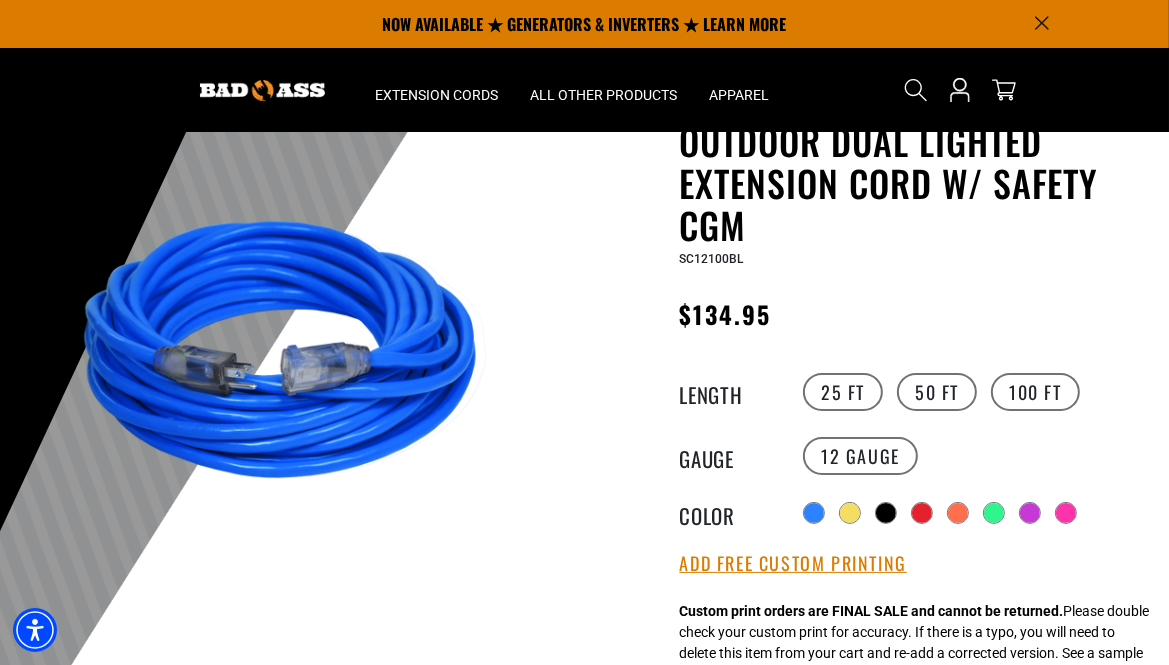 scroll, scrollTop: 0, scrollLeft: 0, axis: both 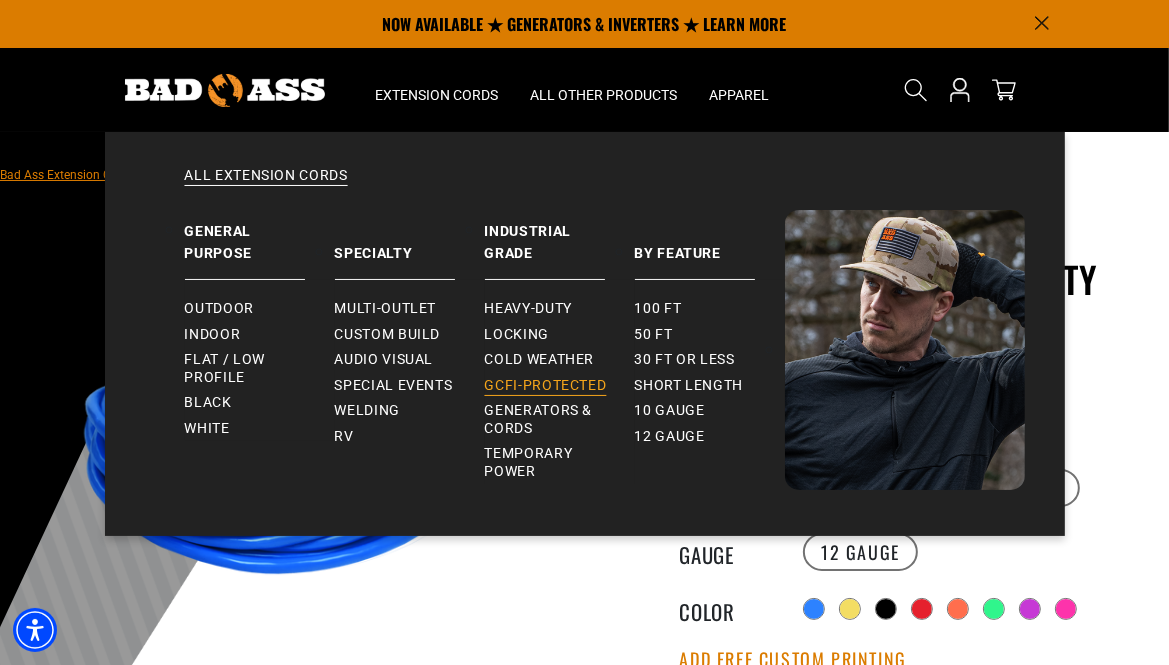 click on "GCFI-Protected" at bounding box center (546, 386) 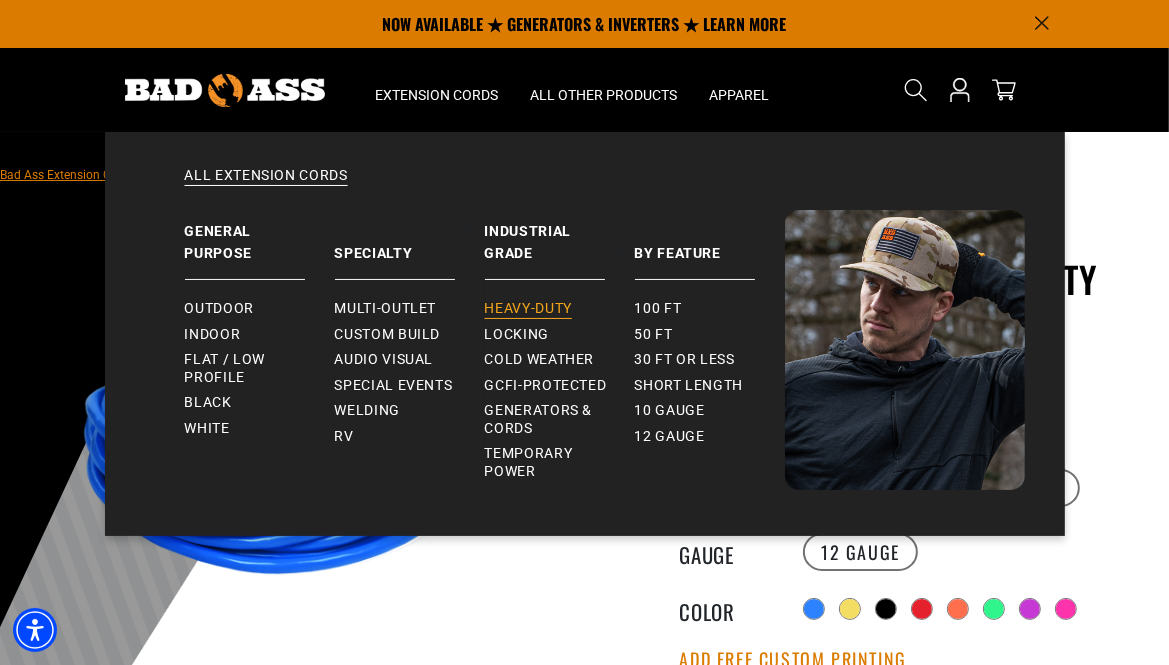 click on "Heavy-Duty" at bounding box center (528, 309) 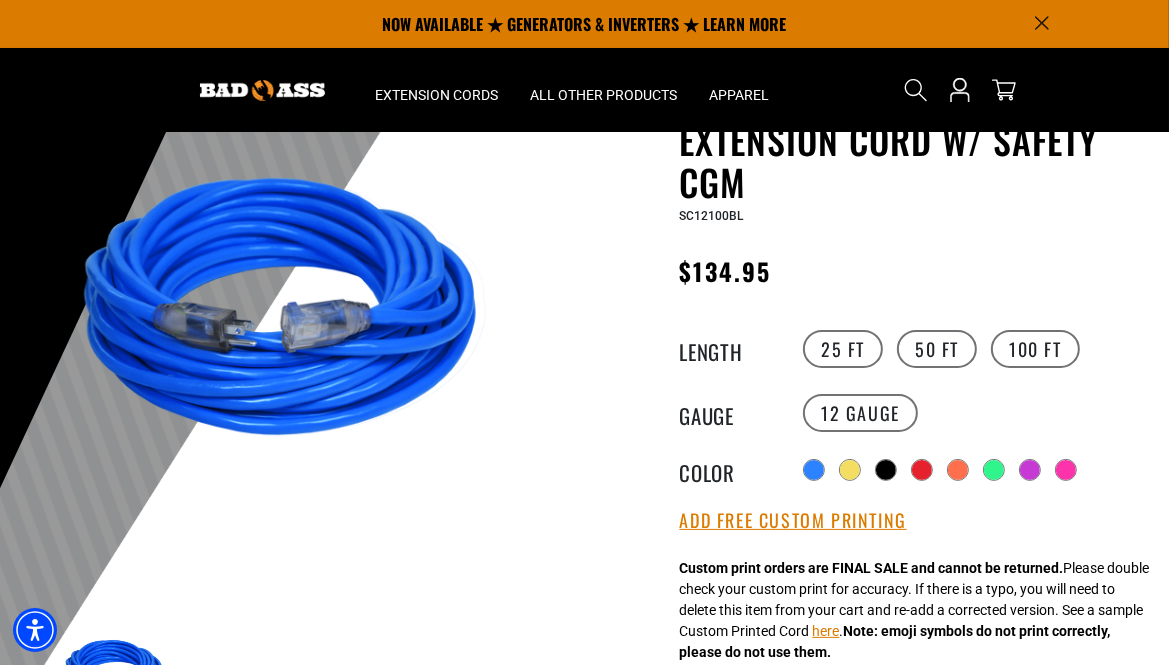 scroll, scrollTop: 0, scrollLeft: 0, axis: both 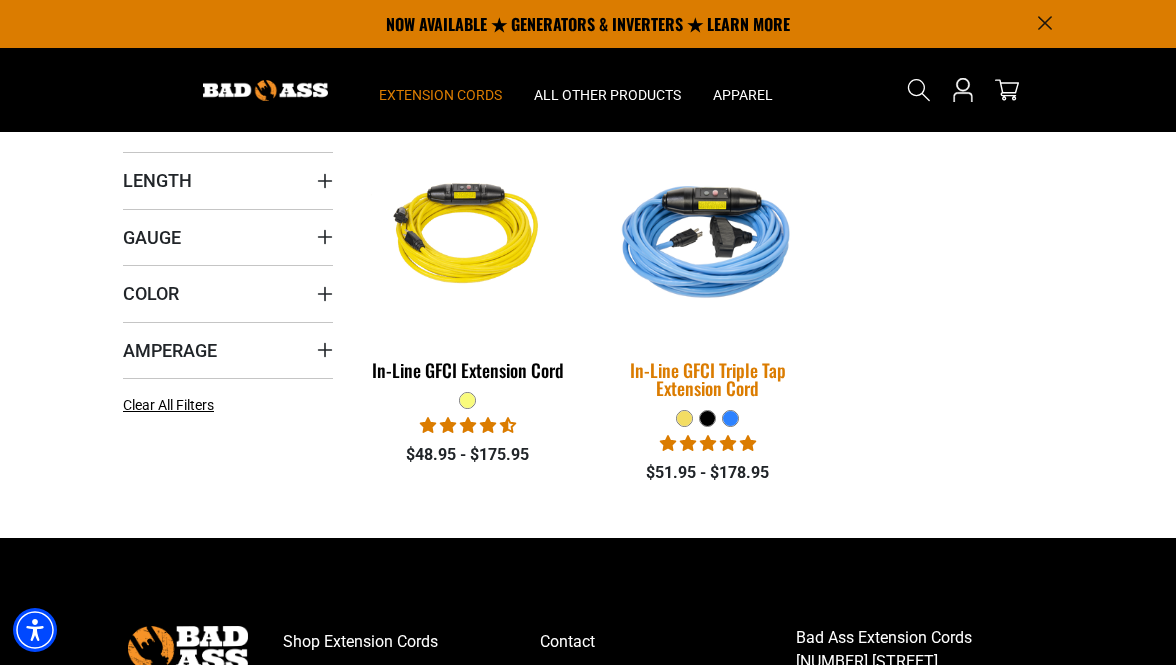 click at bounding box center [708, 237] 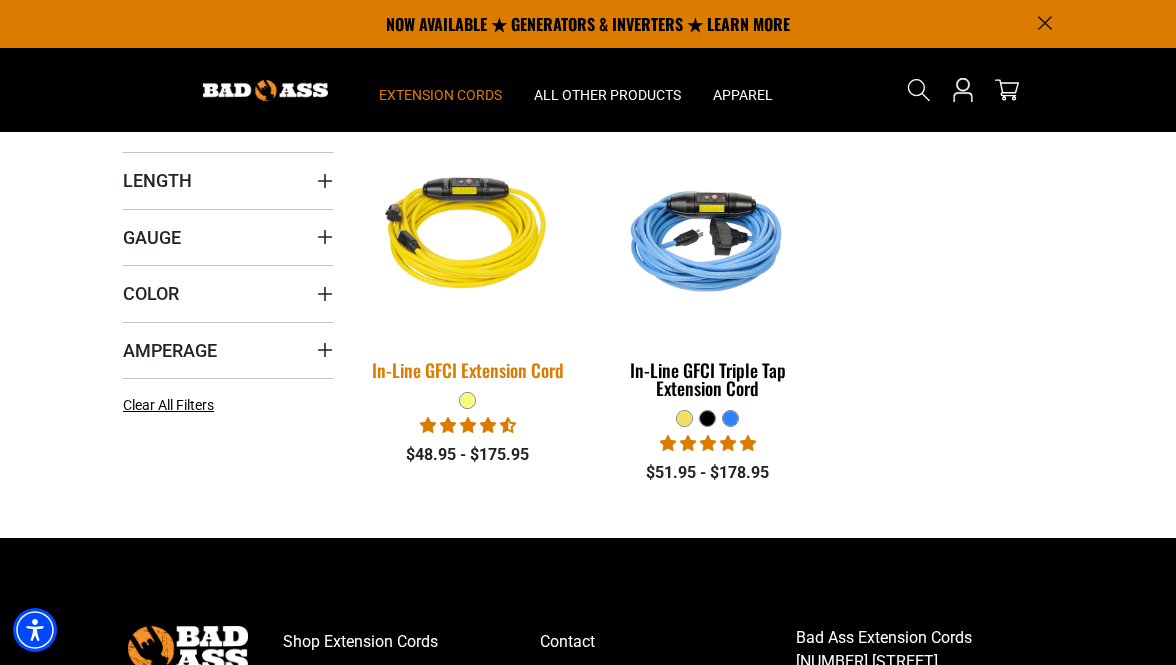 click at bounding box center [468, 237] 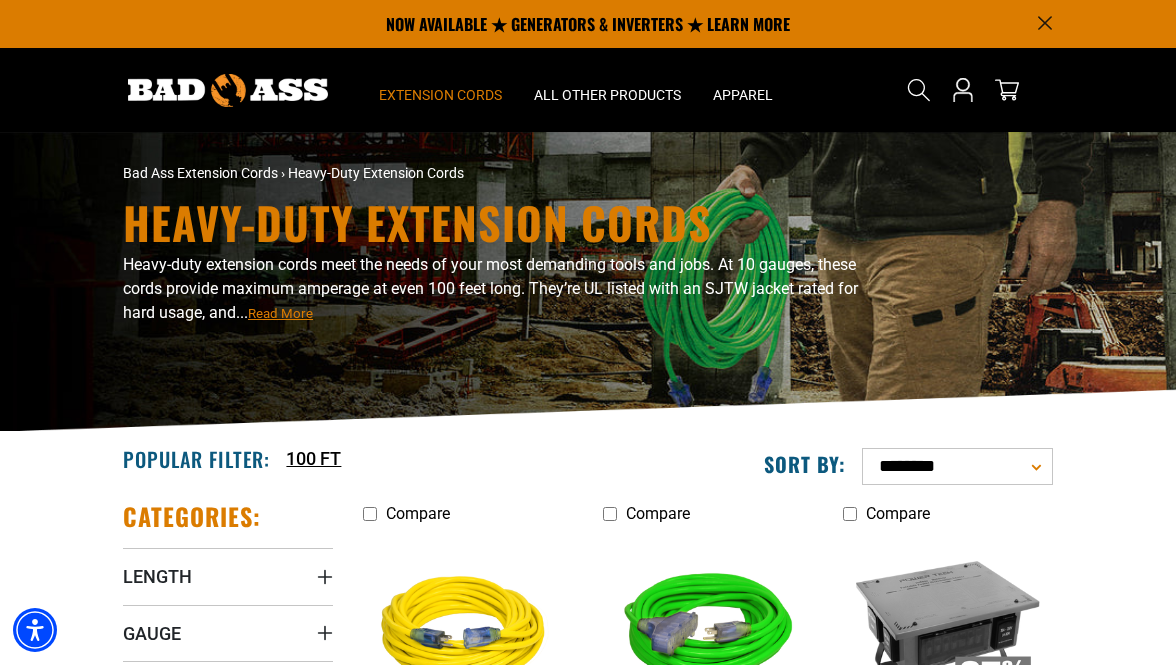 scroll, scrollTop: 0, scrollLeft: 0, axis: both 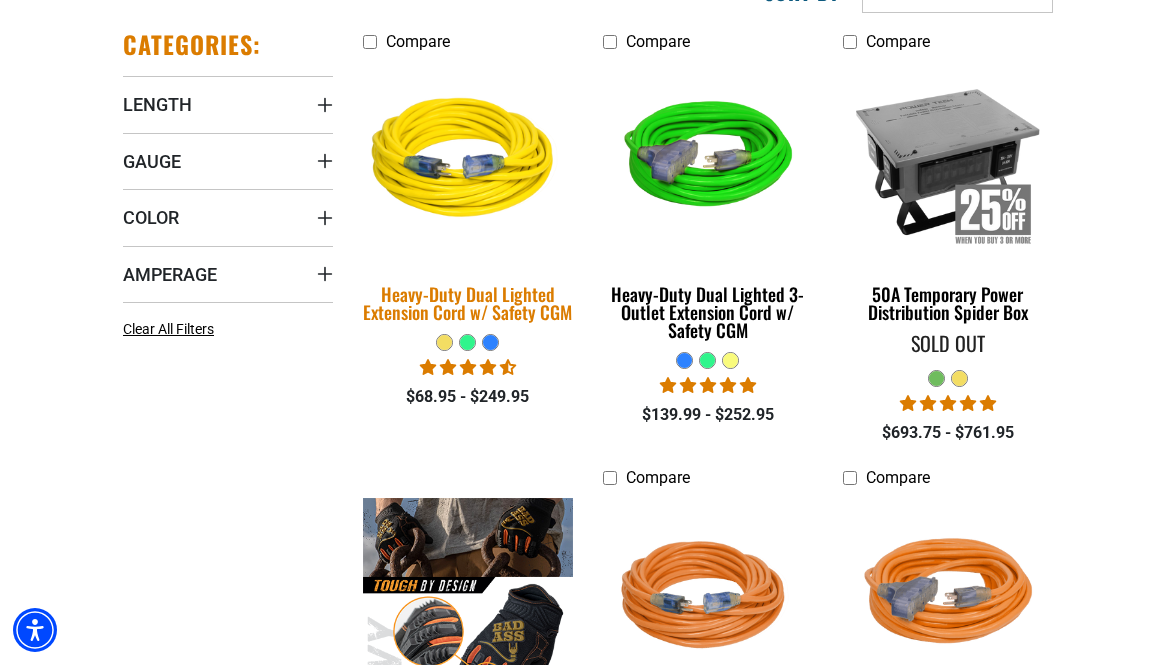 click at bounding box center [468, 161] 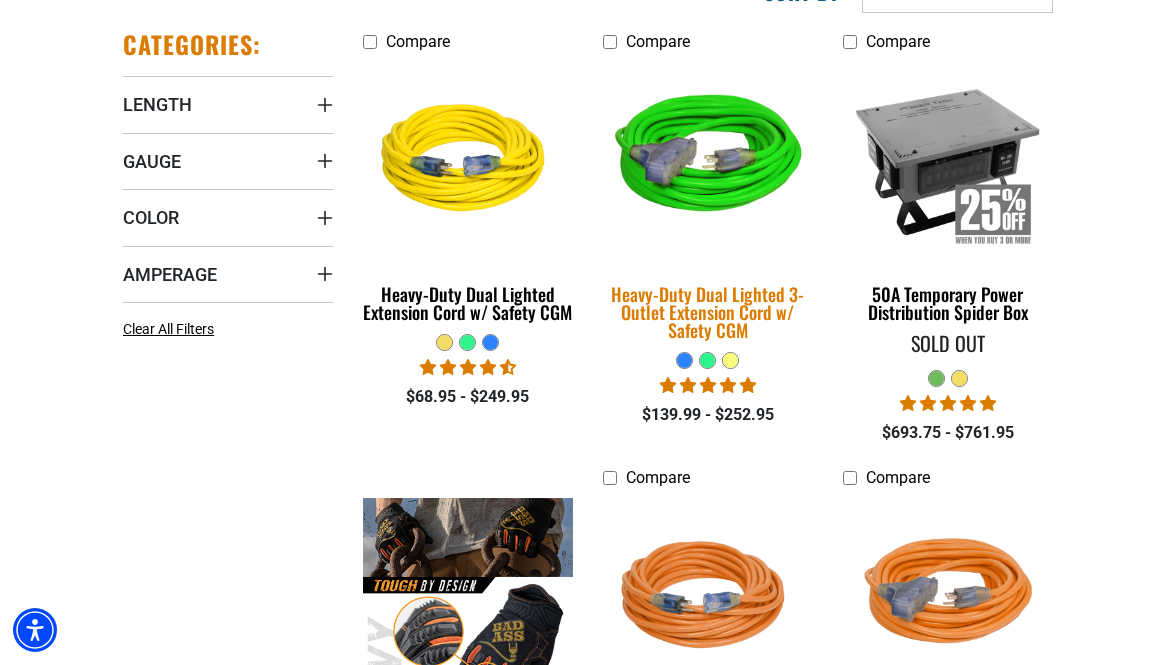 click at bounding box center (708, 161) 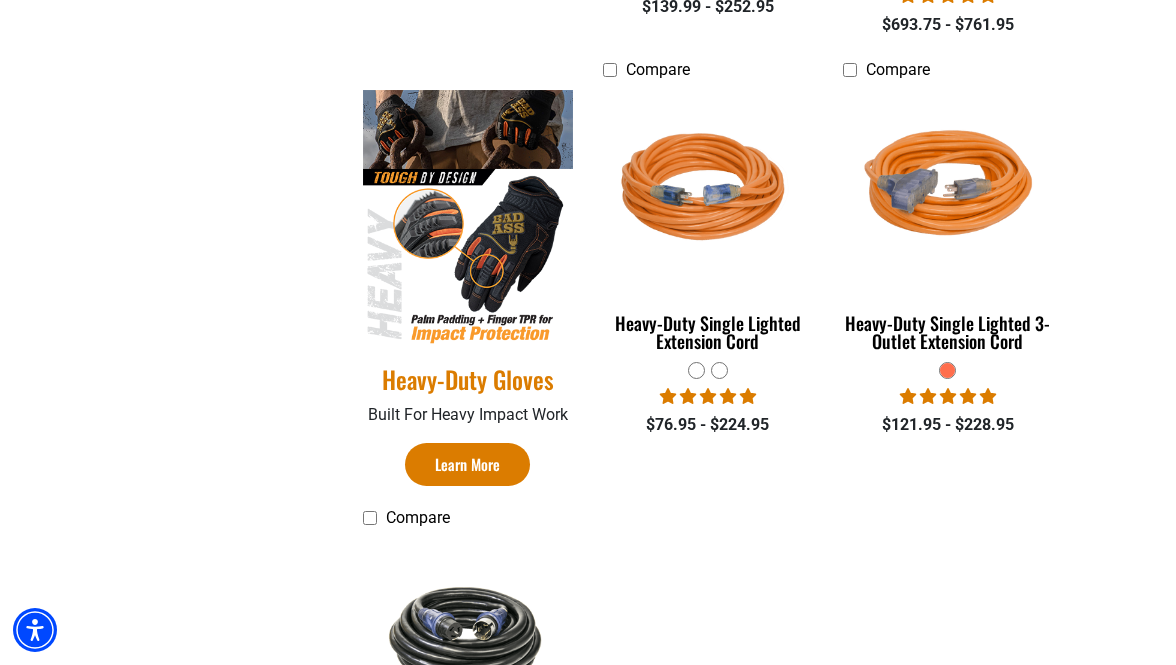 scroll, scrollTop: 883, scrollLeft: 0, axis: vertical 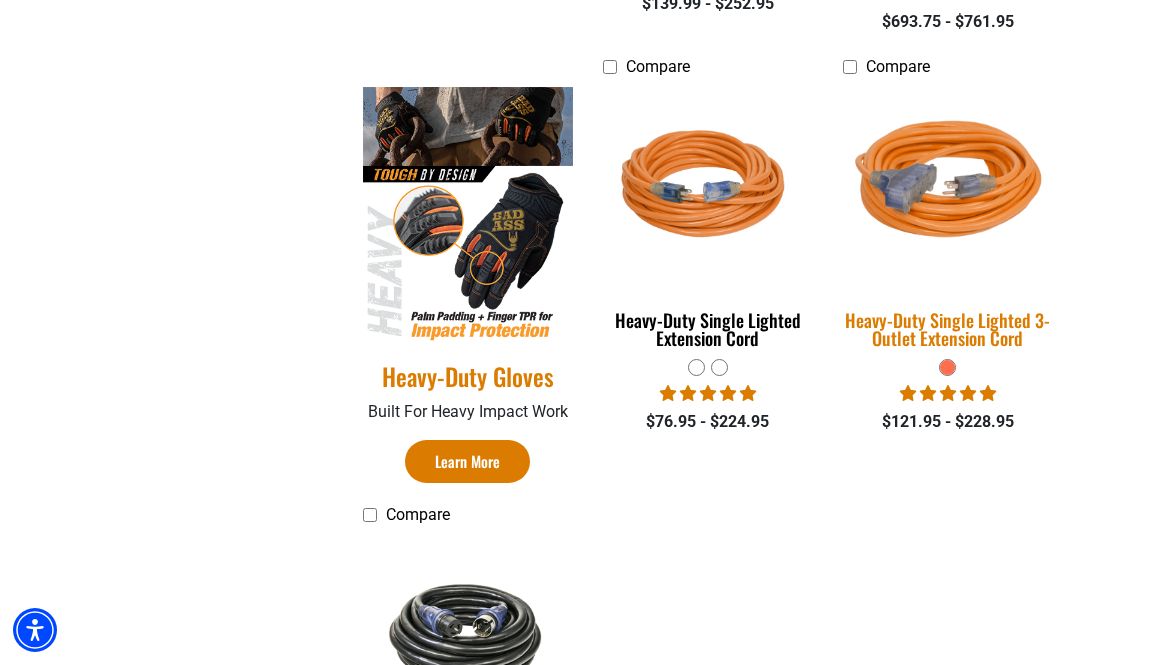 click at bounding box center (948, 187) 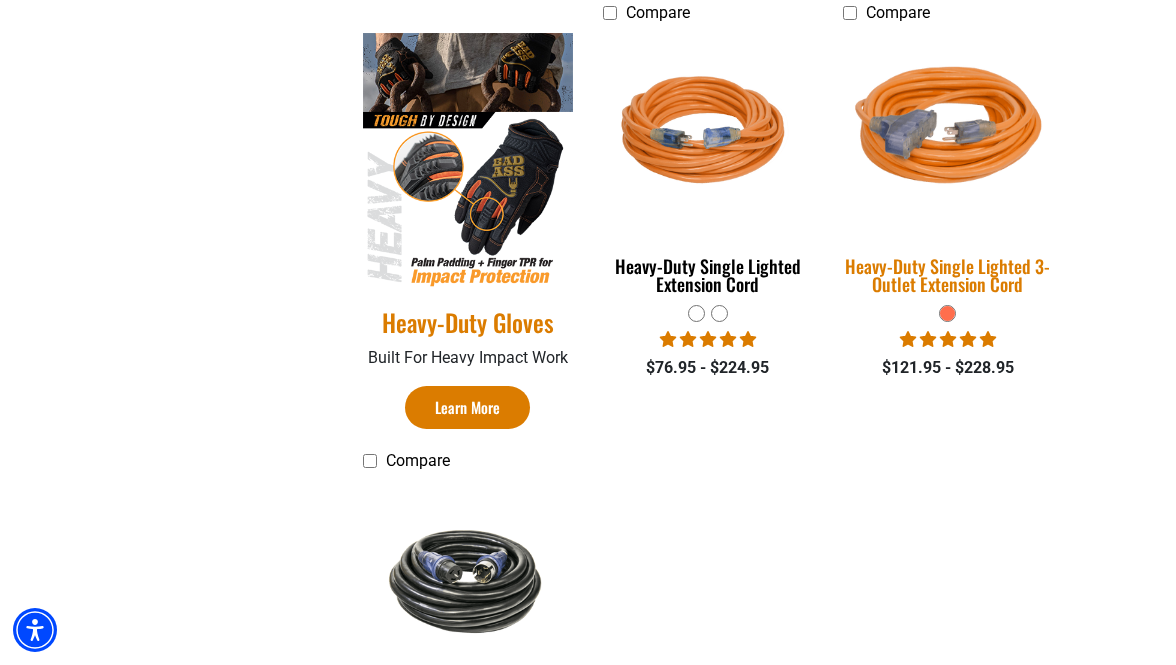 scroll, scrollTop: 940, scrollLeft: 0, axis: vertical 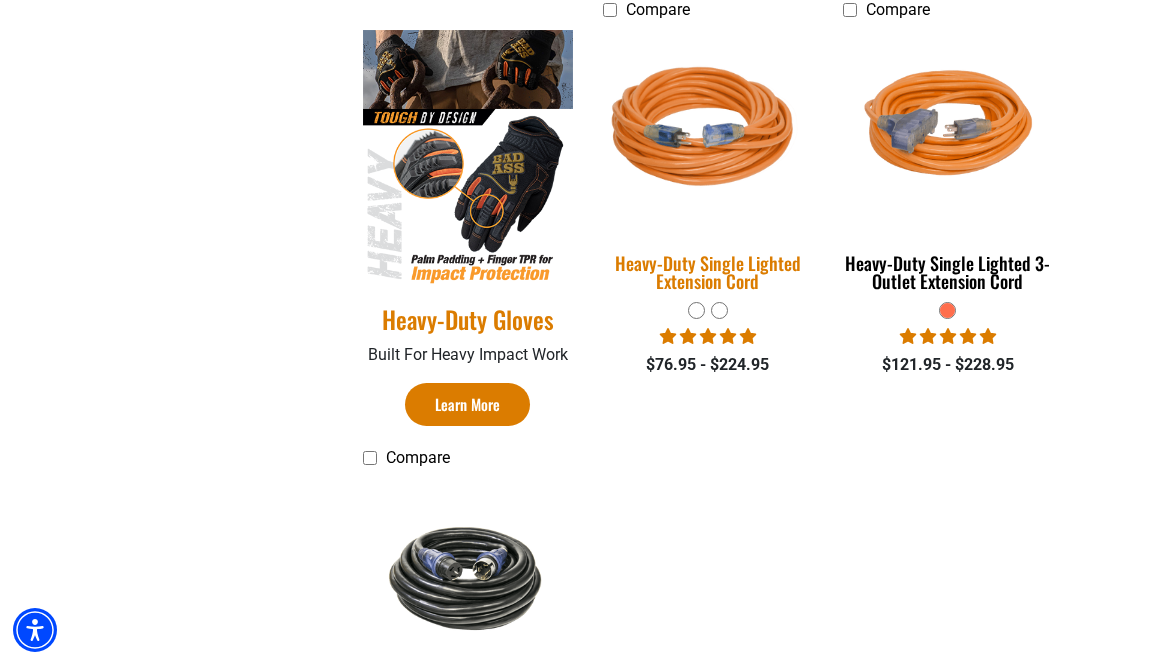 click at bounding box center (708, 130) 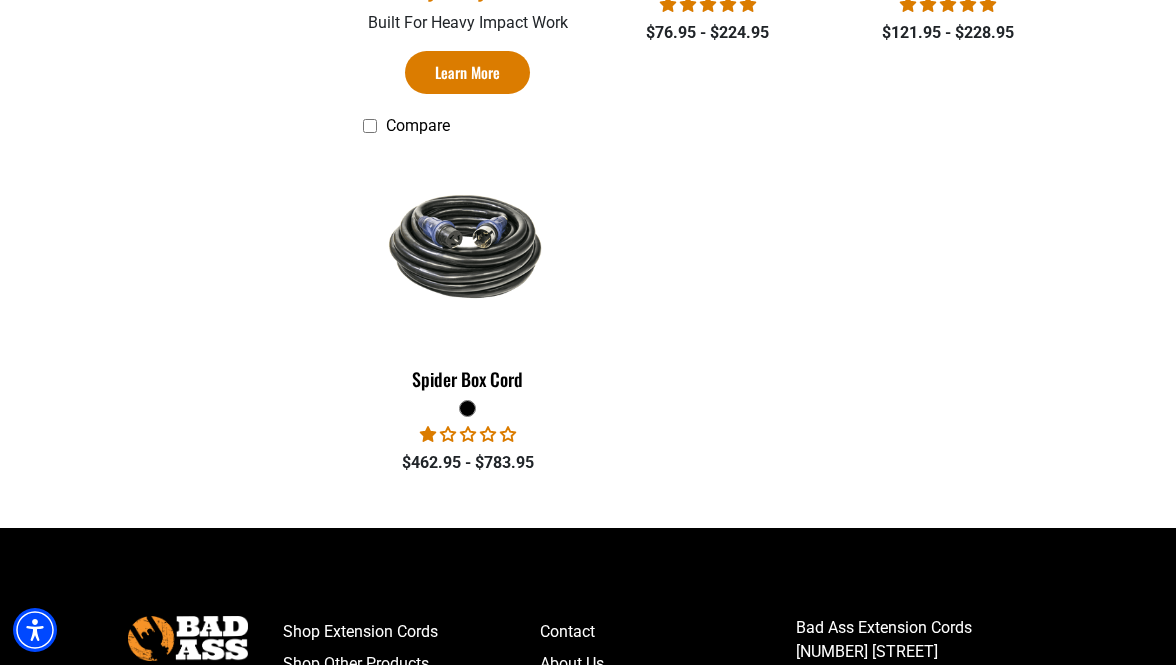scroll, scrollTop: 1277, scrollLeft: 0, axis: vertical 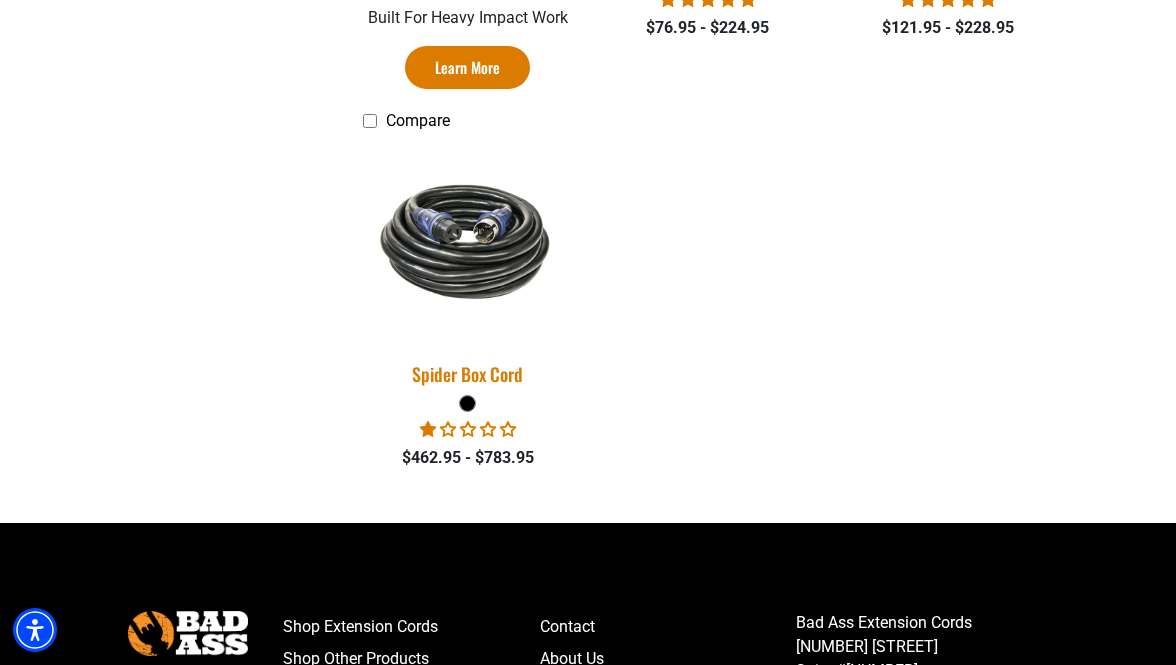 click at bounding box center (468, 241) 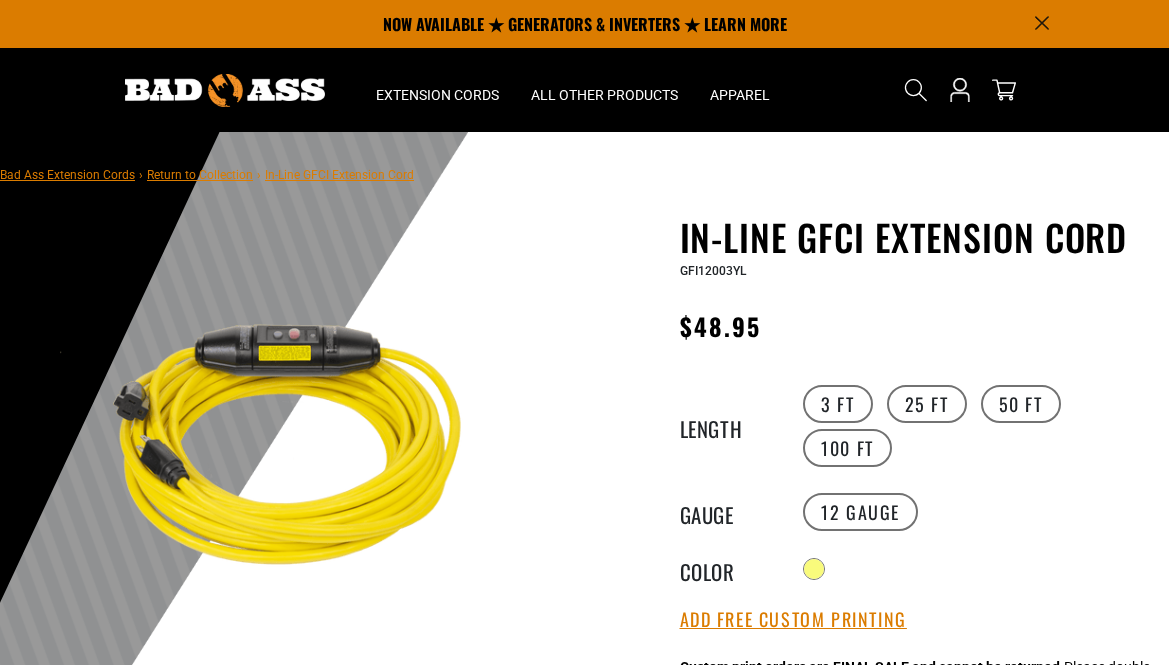 scroll, scrollTop: 0, scrollLeft: 0, axis: both 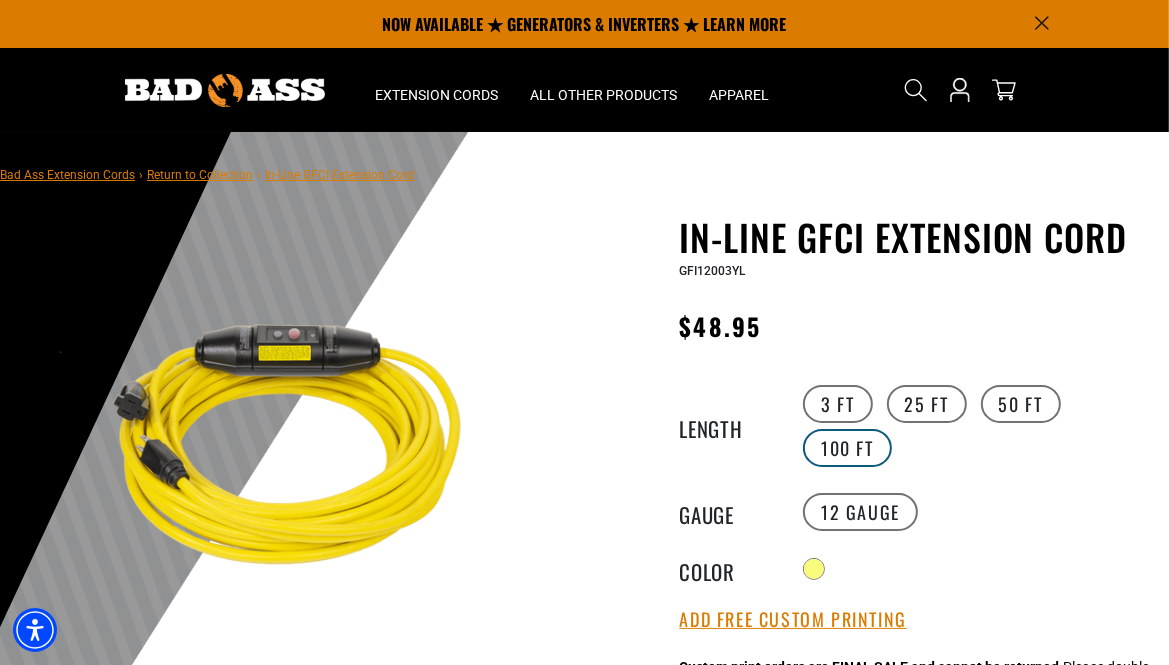 click on "100 FT" at bounding box center [847, 448] 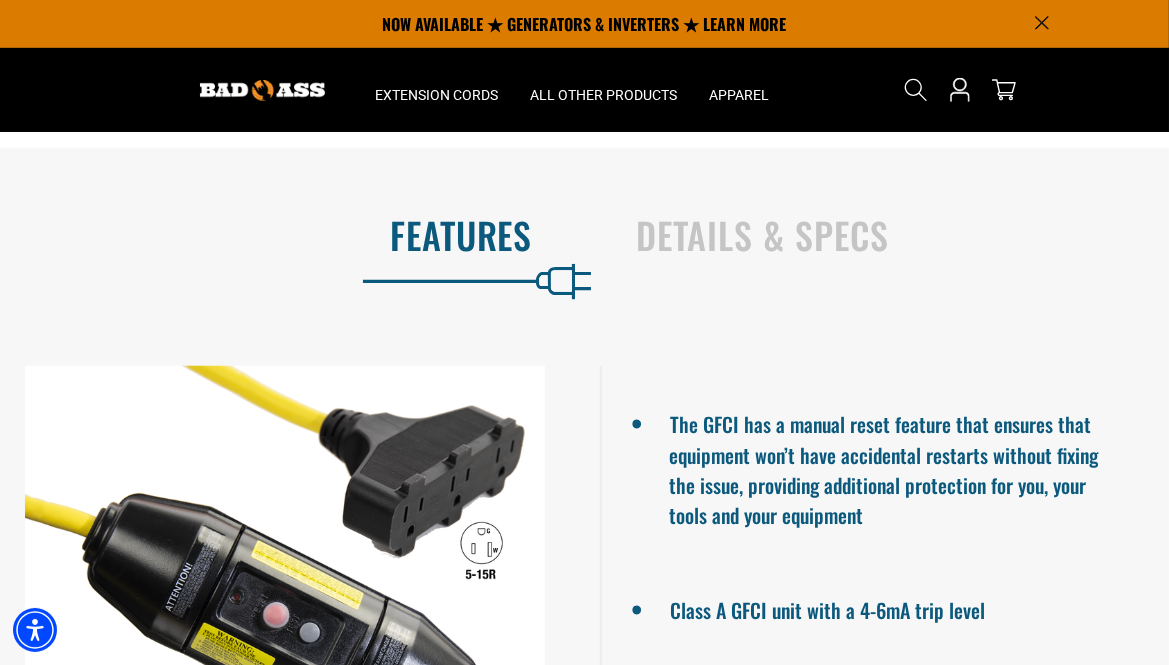 scroll, scrollTop: 0, scrollLeft: 0, axis: both 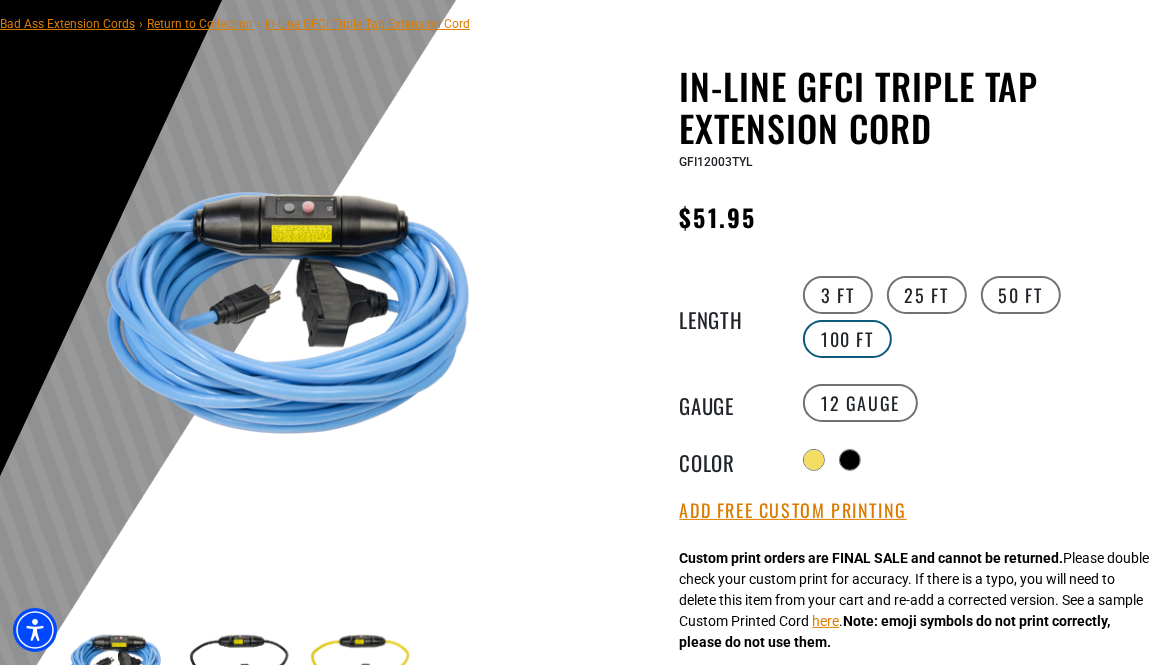 click on "100 FT" at bounding box center (847, 339) 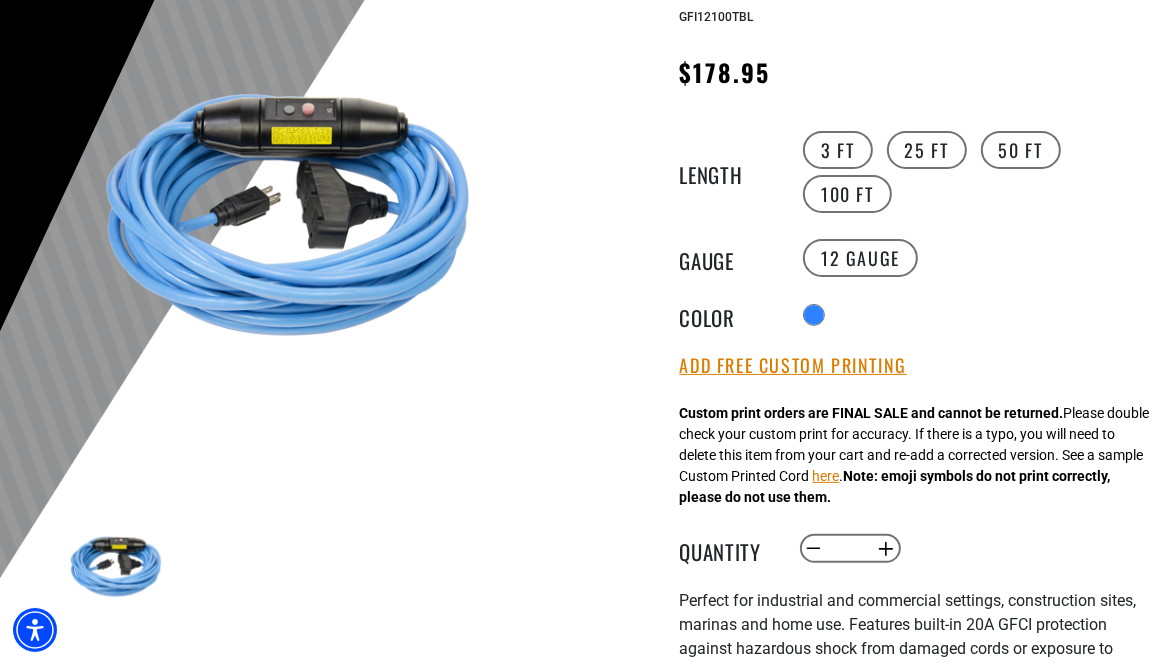 scroll, scrollTop: 0, scrollLeft: 0, axis: both 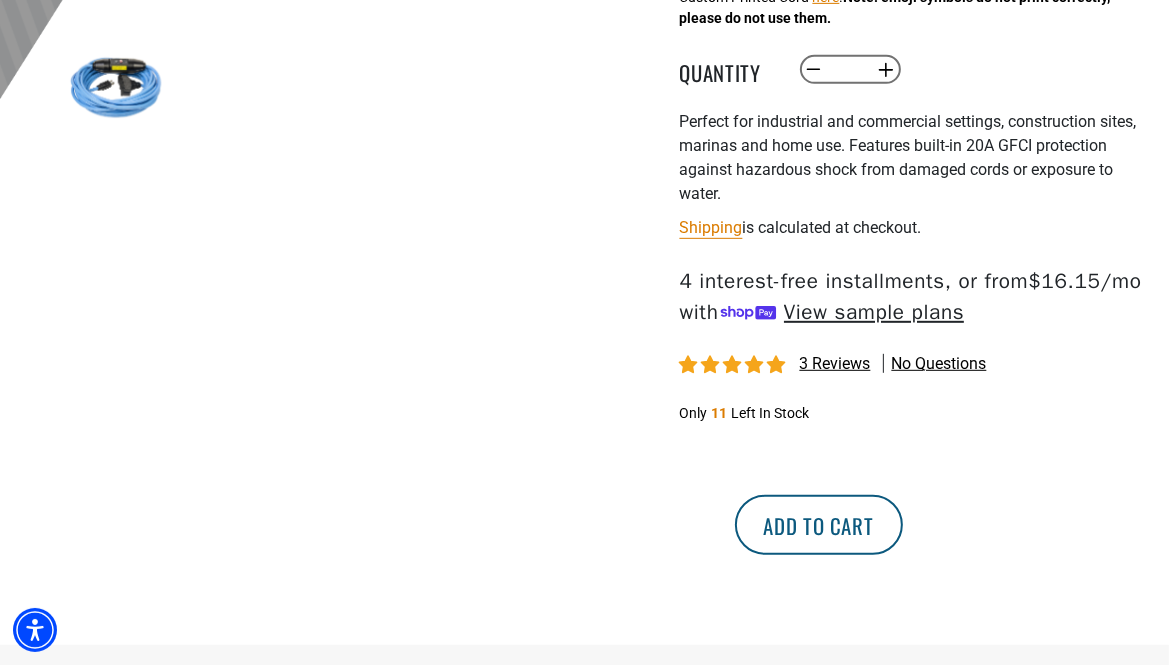 click on "Add to cart" at bounding box center (819, 525) 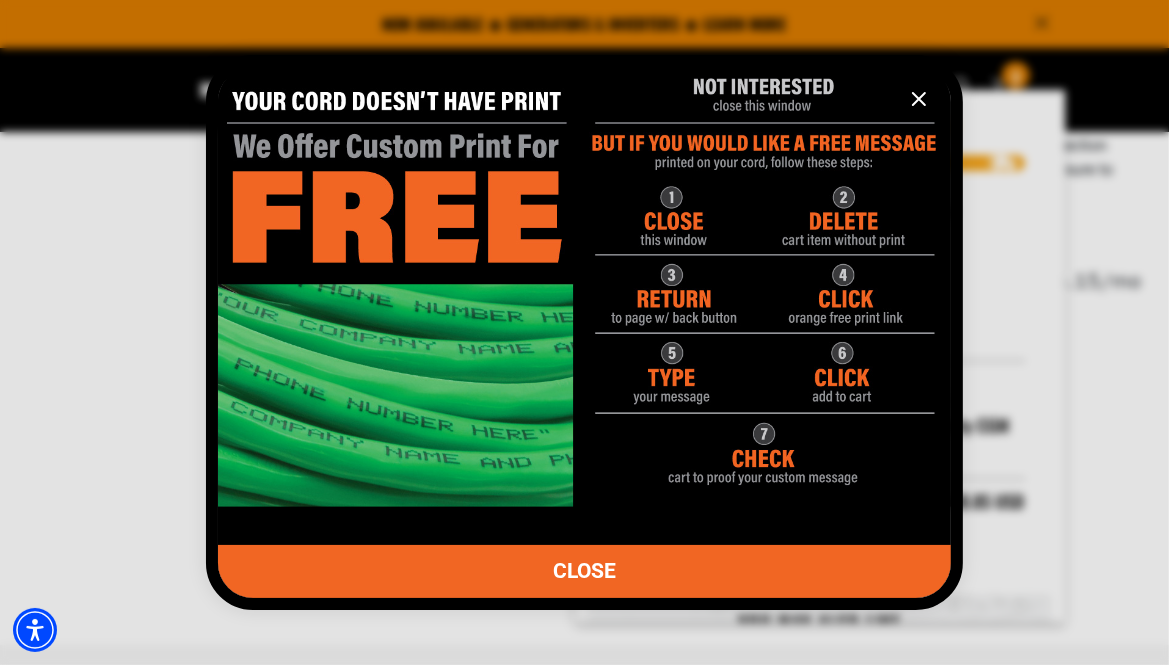 click 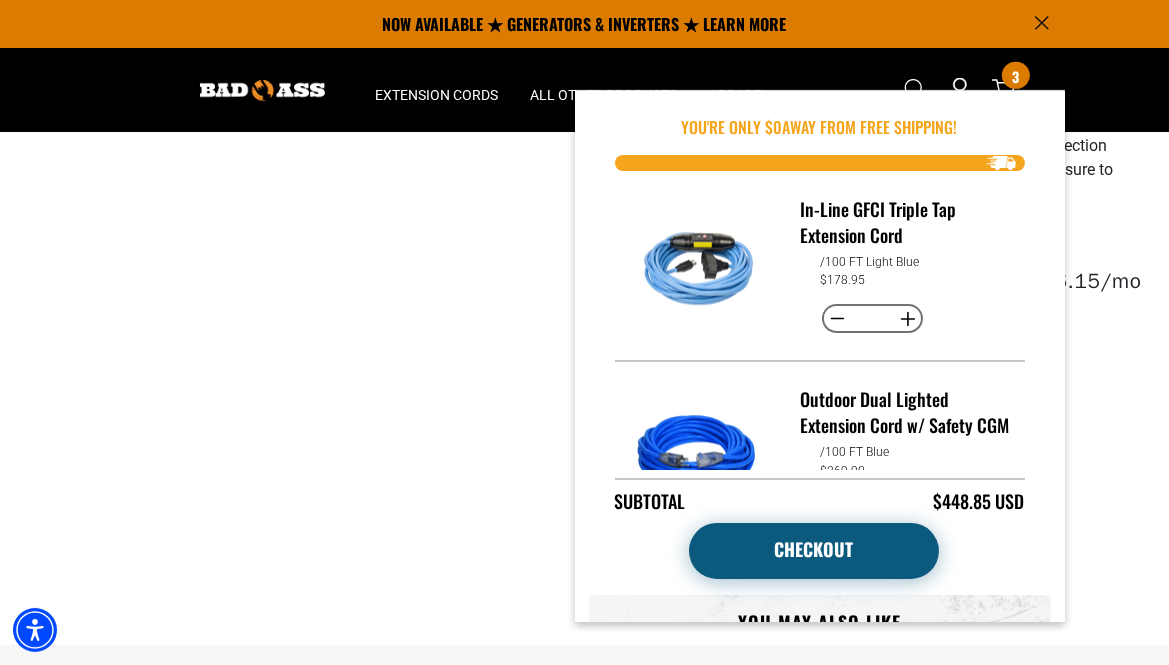 click on "Checkout" at bounding box center [814, 551] 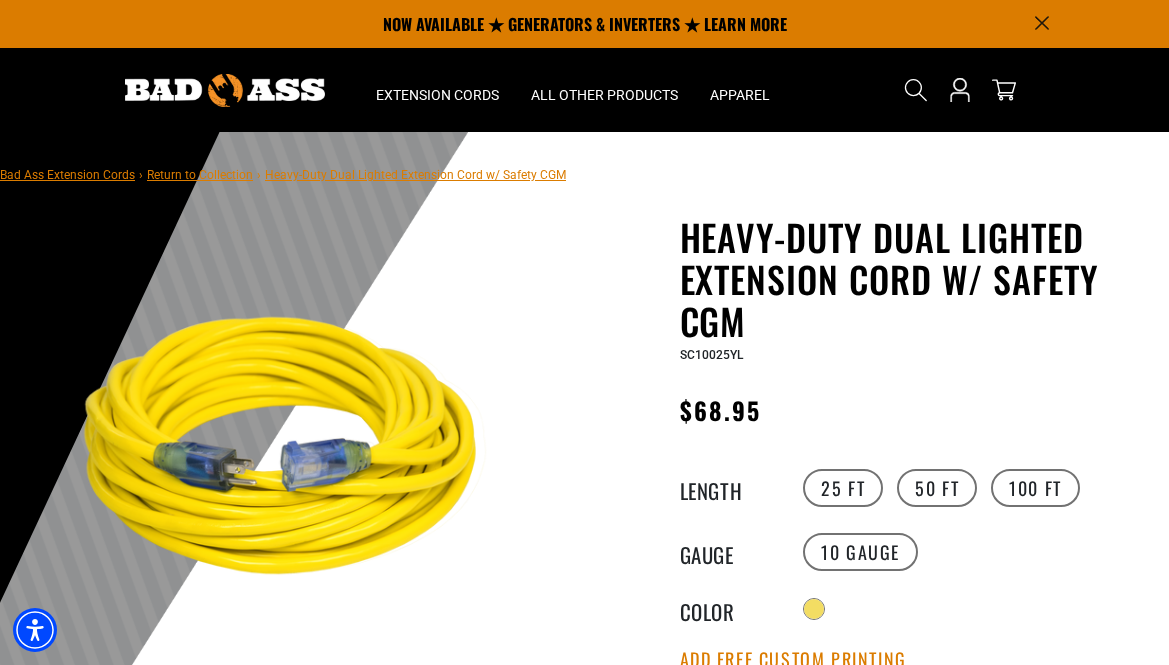 scroll, scrollTop: 0, scrollLeft: 0, axis: both 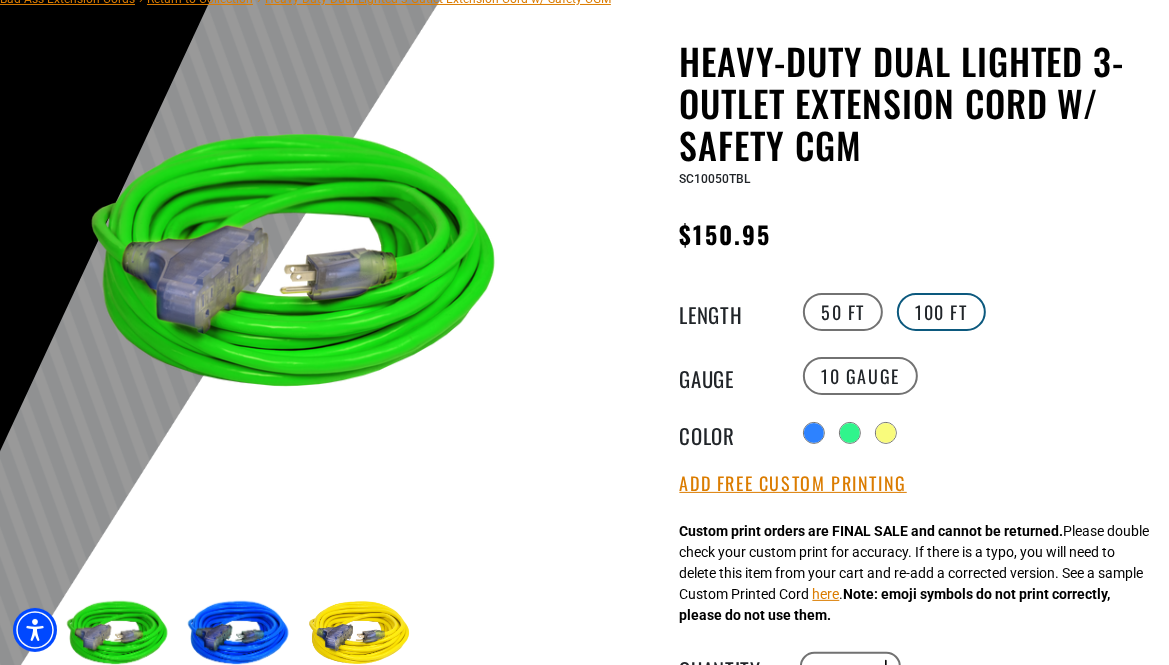 click on "100 FT" at bounding box center [941, 312] 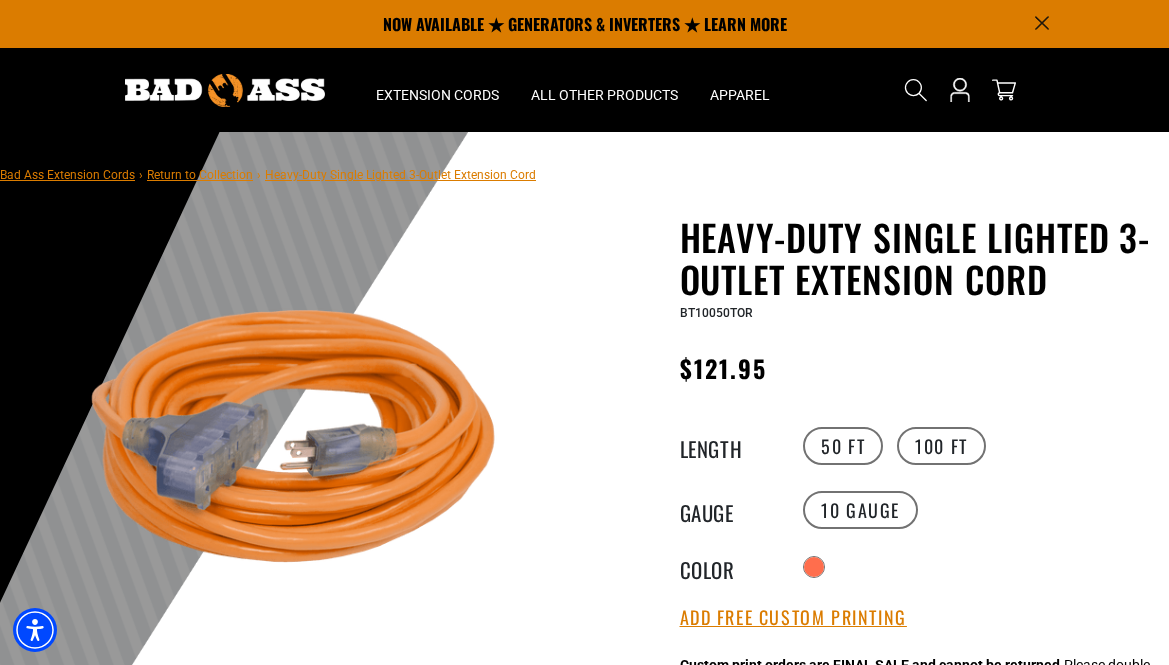 scroll, scrollTop: 0, scrollLeft: 0, axis: both 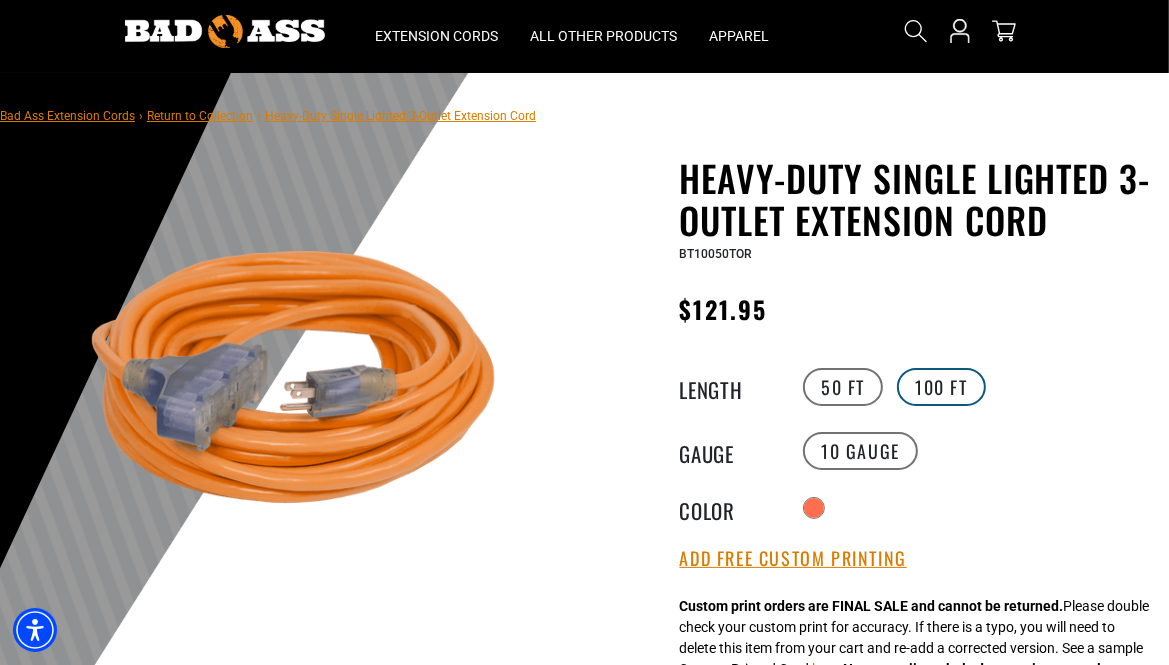 click on "100 FT" at bounding box center [941, 387] 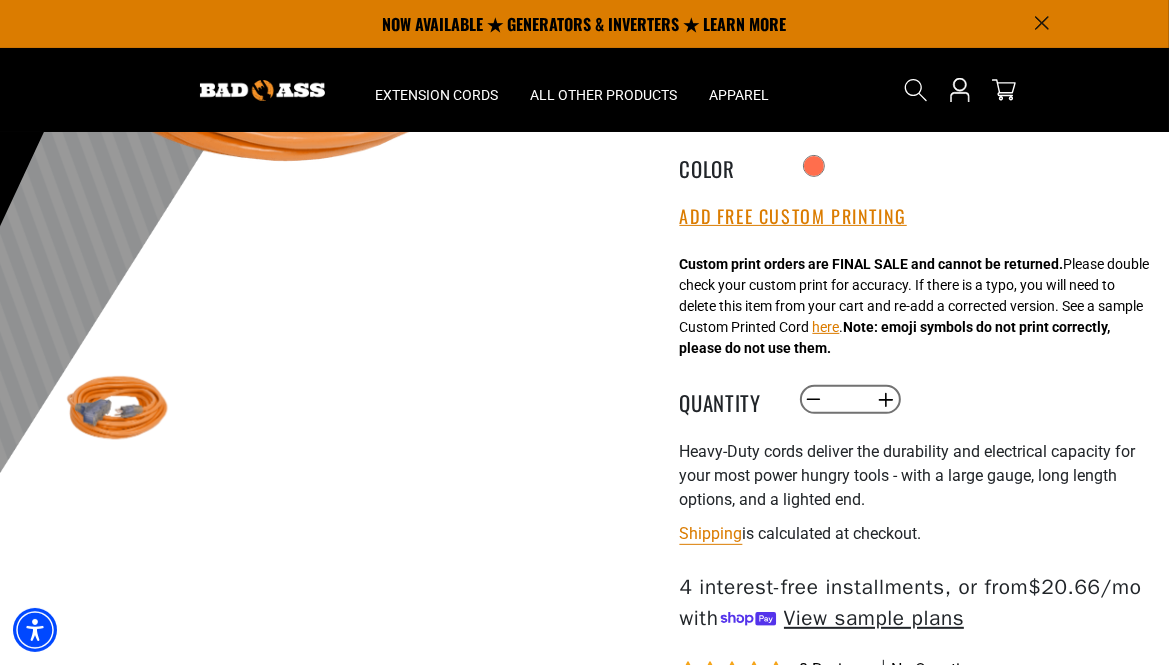 scroll, scrollTop: 0, scrollLeft: 0, axis: both 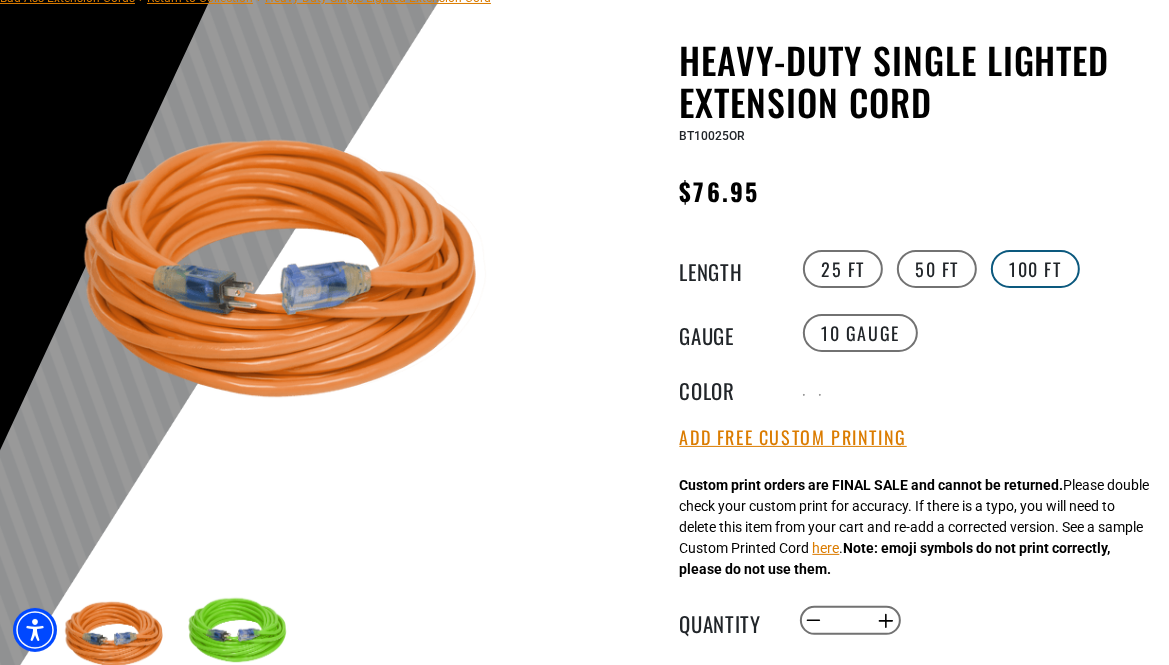 click on "100 FT" at bounding box center [1035, 269] 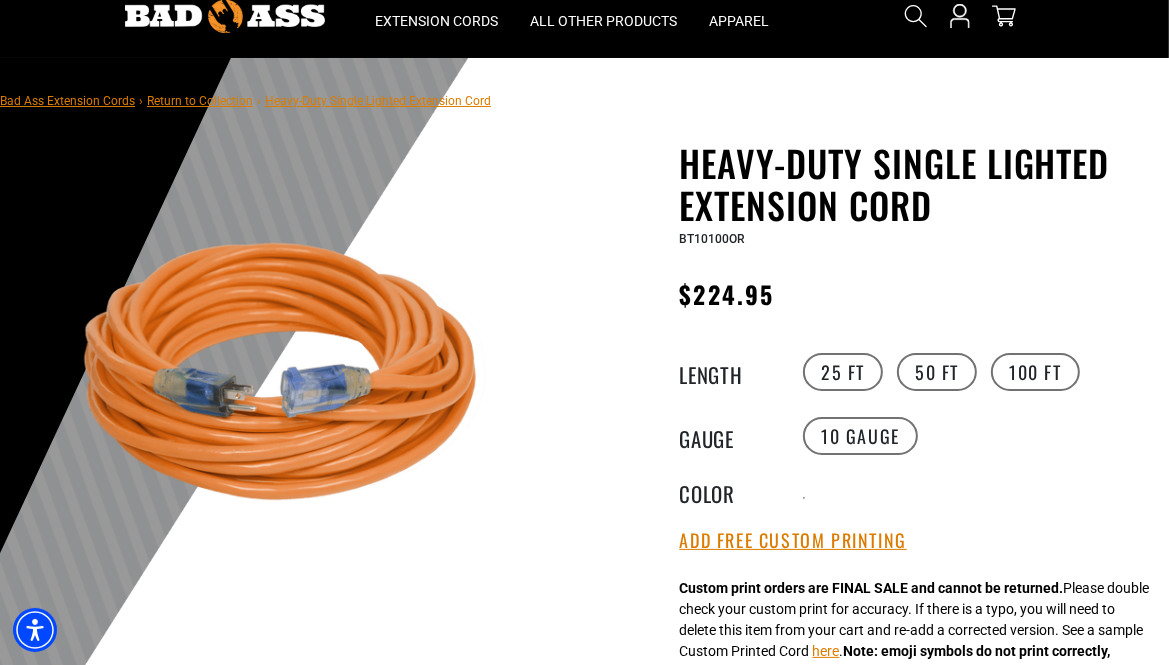 scroll, scrollTop: 0, scrollLeft: 0, axis: both 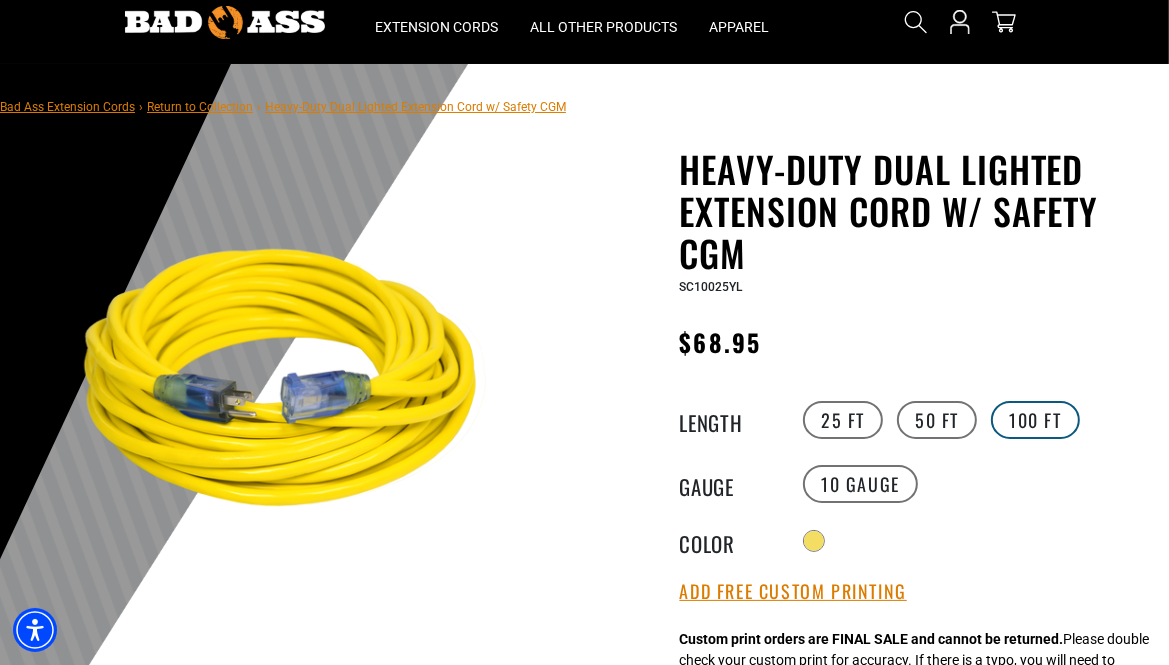 click on "100 FT" at bounding box center [1035, 420] 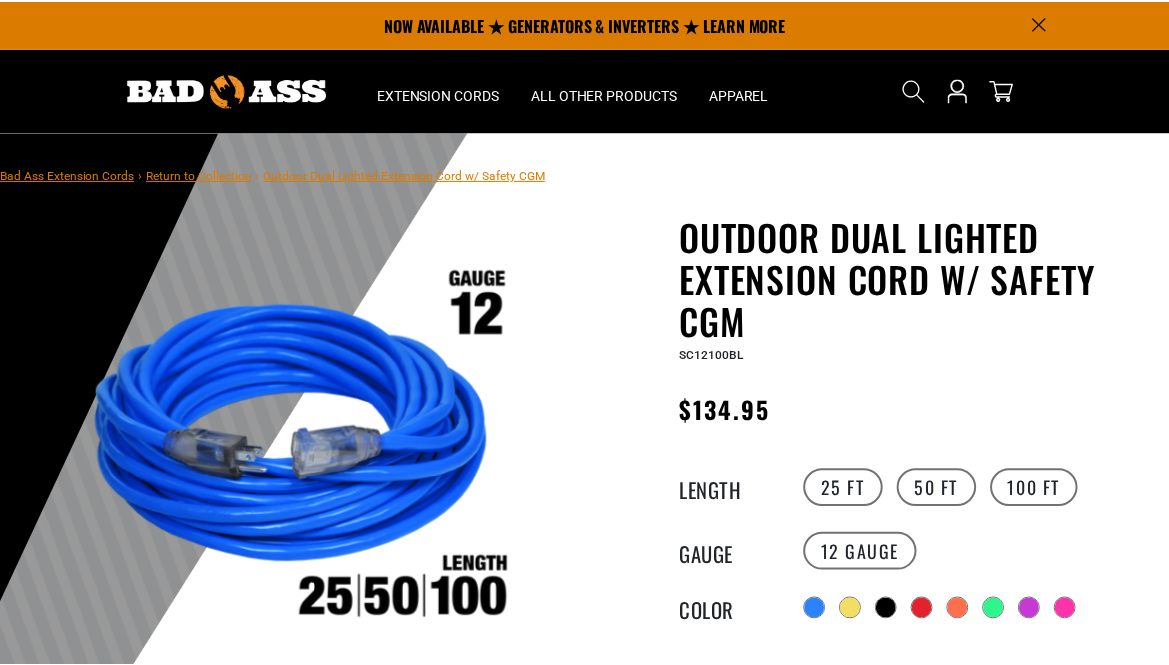 scroll, scrollTop: 0, scrollLeft: 0, axis: both 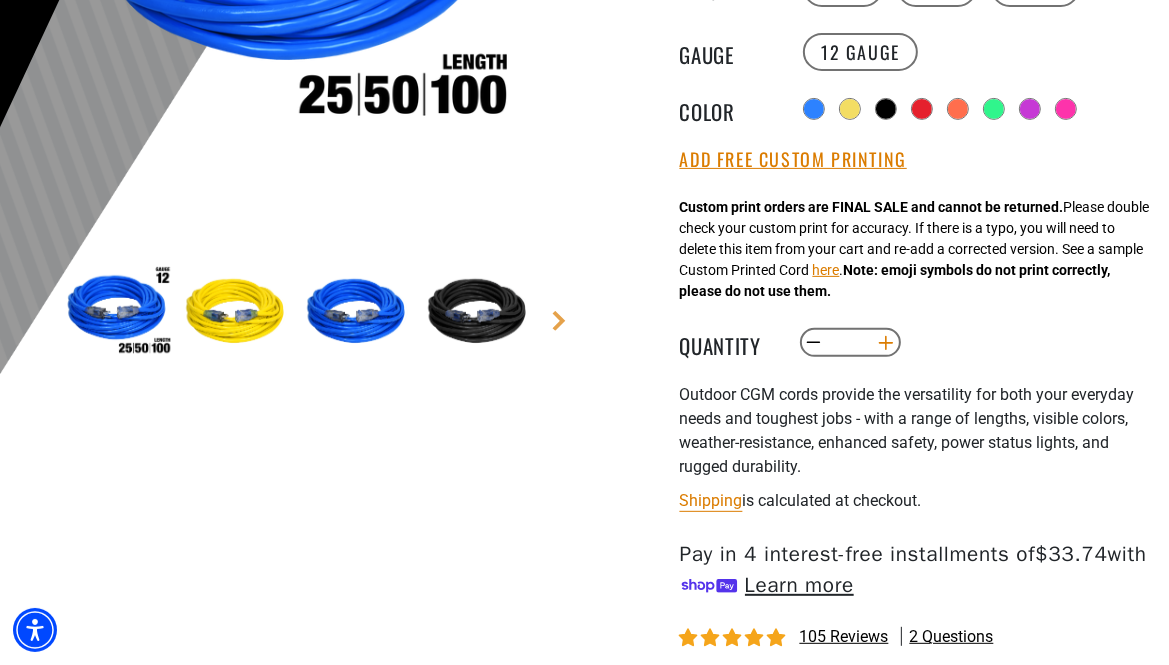 click on "Increase quantity for Outdoor Dual Lighted Extension Cord w/ Safety CGM" at bounding box center (885, 343) 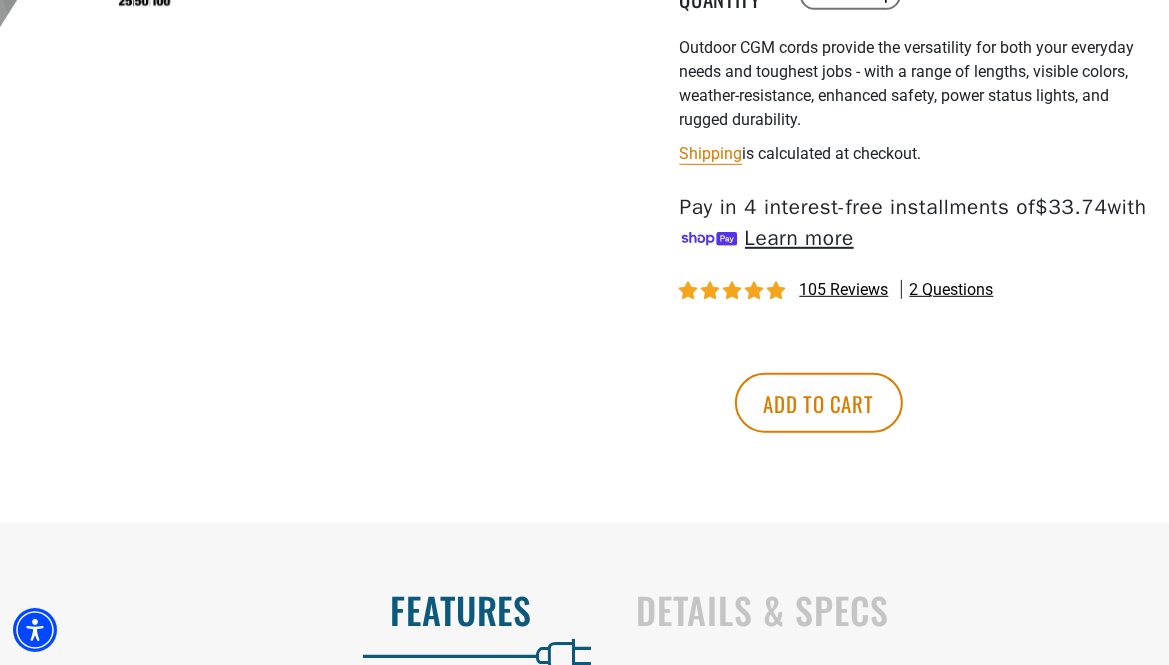 scroll, scrollTop: 864, scrollLeft: 0, axis: vertical 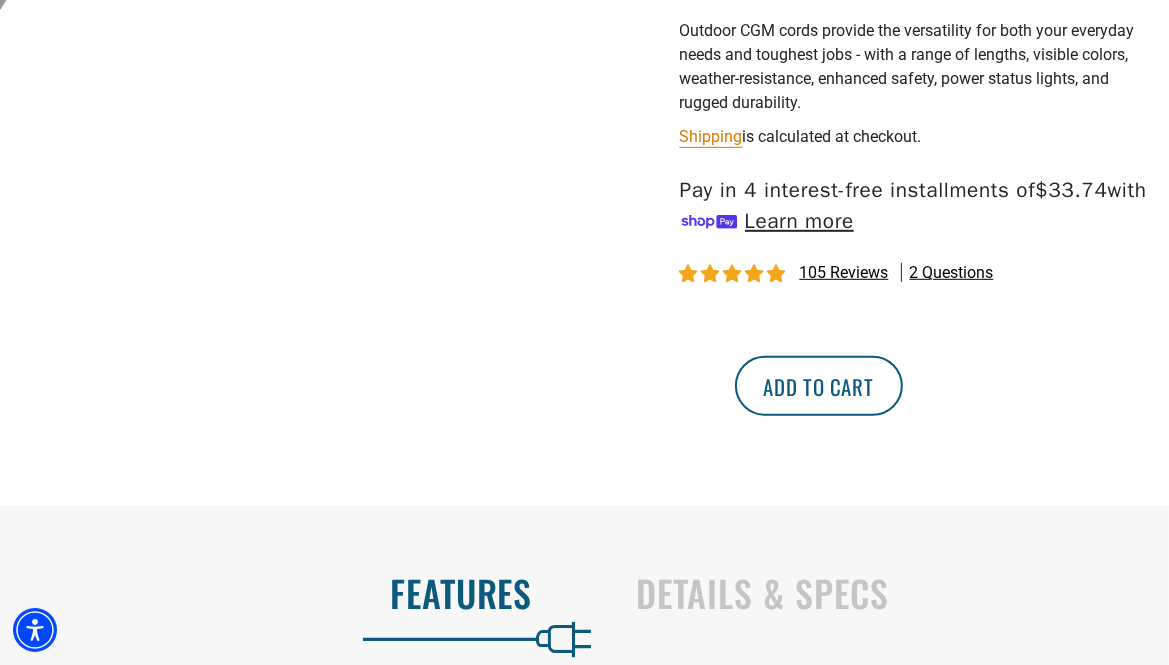 click on "Add to cart" at bounding box center [819, 386] 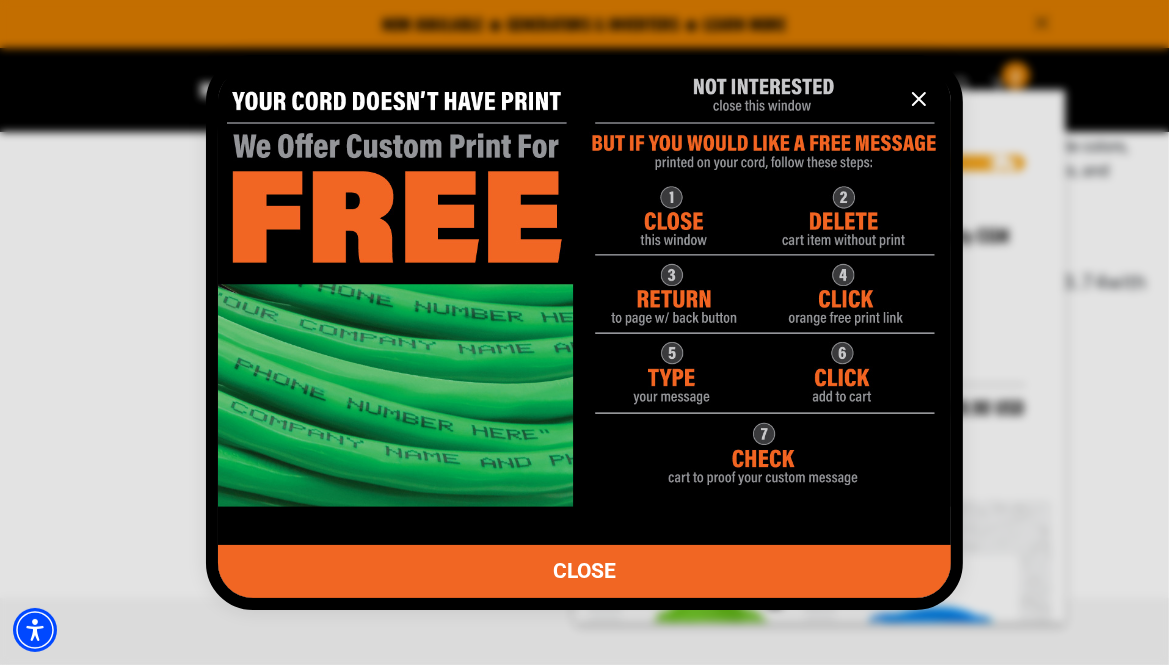scroll, scrollTop: 769, scrollLeft: 0, axis: vertical 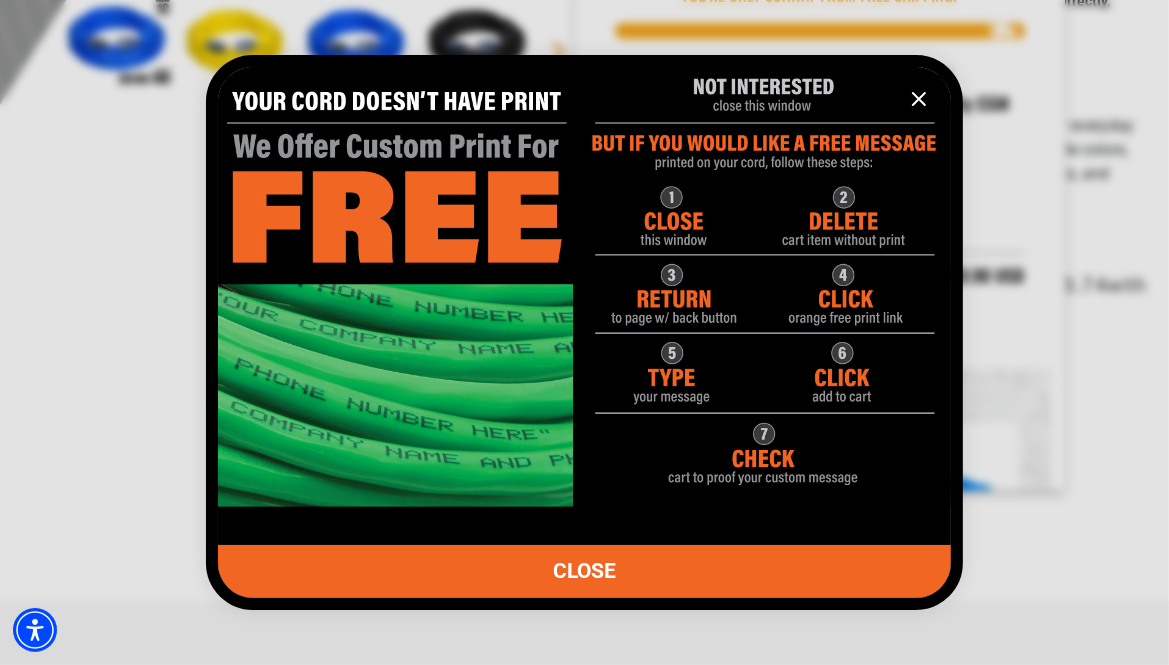 click at bounding box center [584, 278] 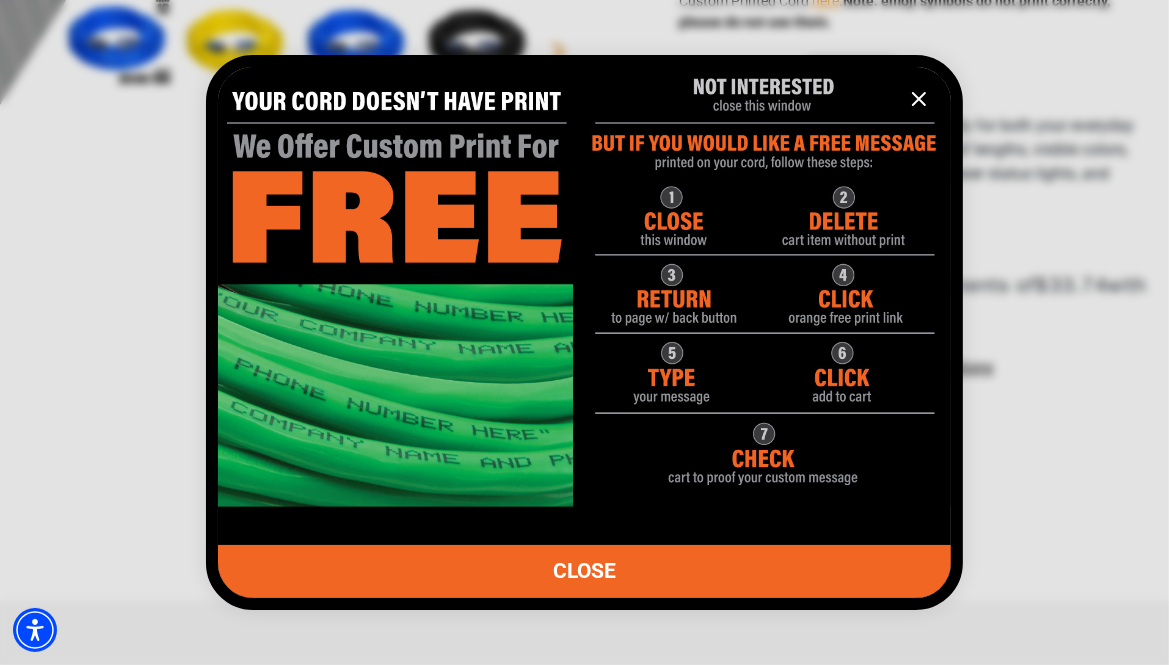 click 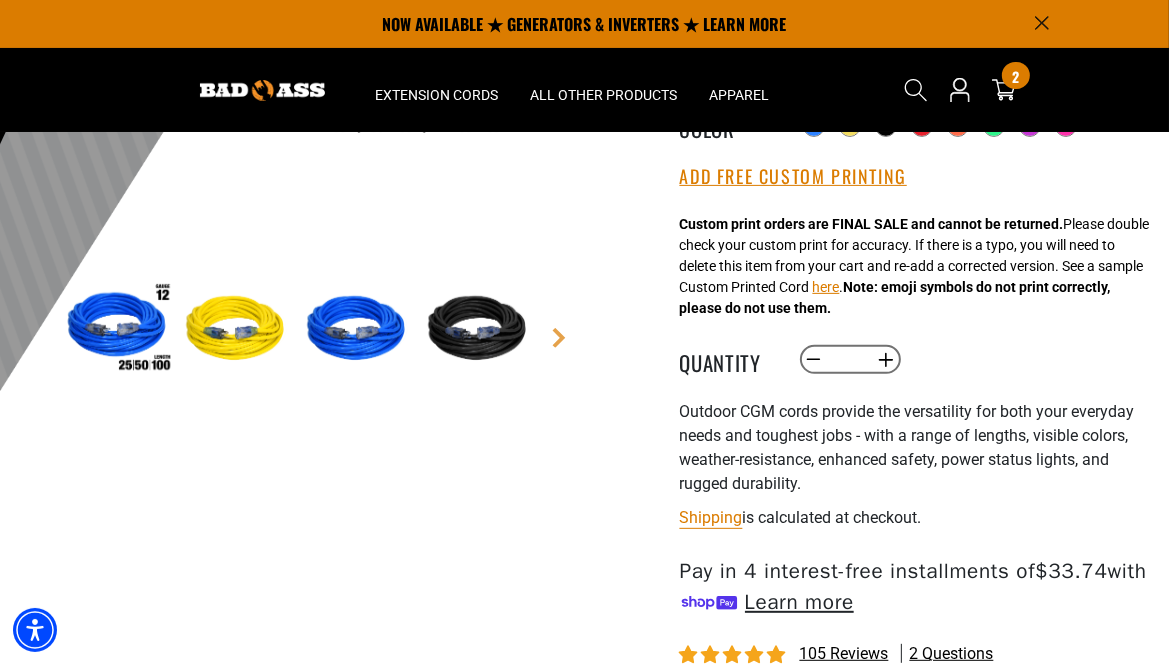 scroll, scrollTop: 0, scrollLeft: 0, axis: both 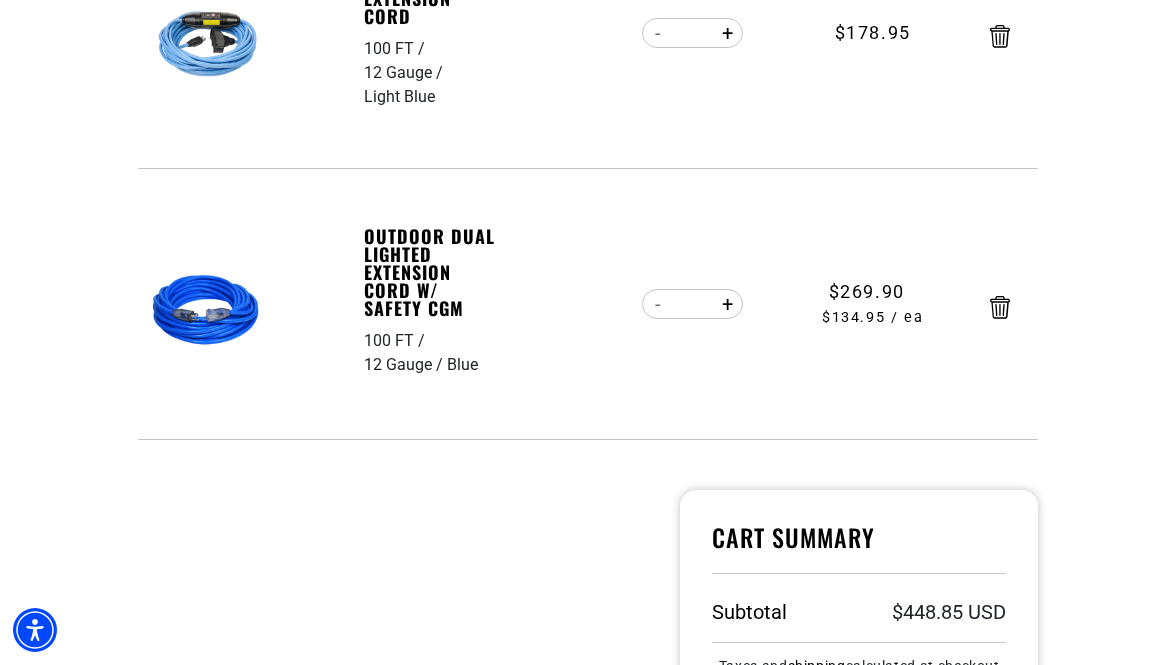 click at bounding box center (0, 1994) 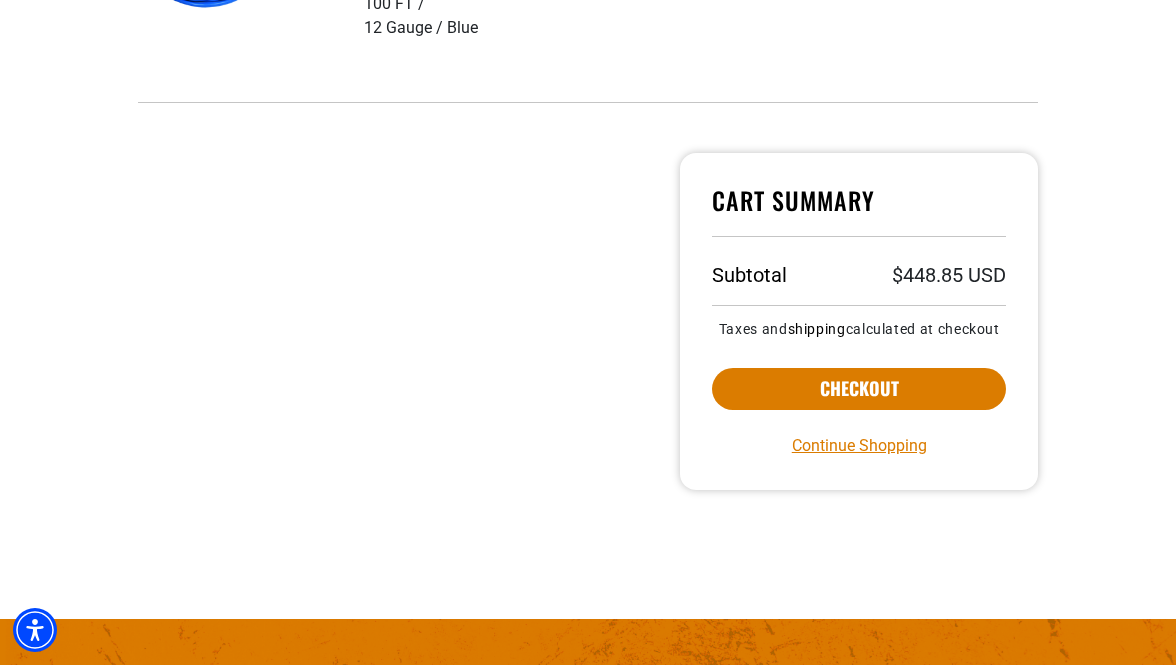 scroll, scrollTop: 786, scrollLeft: 0, axis: vertical 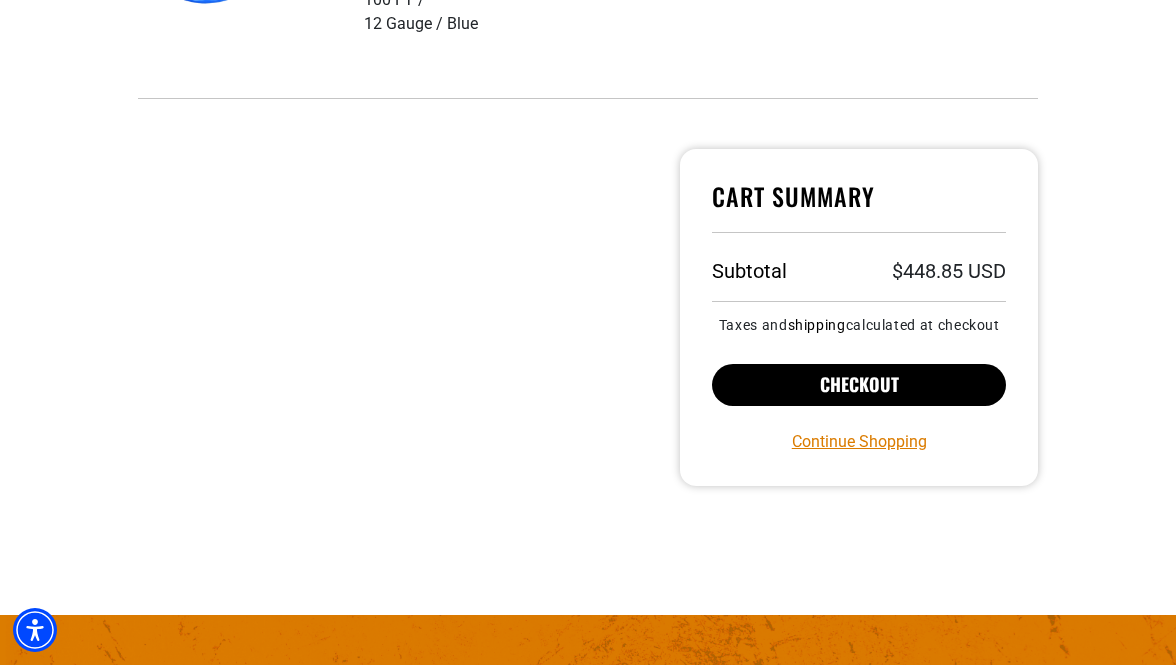 click on "Checkout" at bounding box center [859, 385] 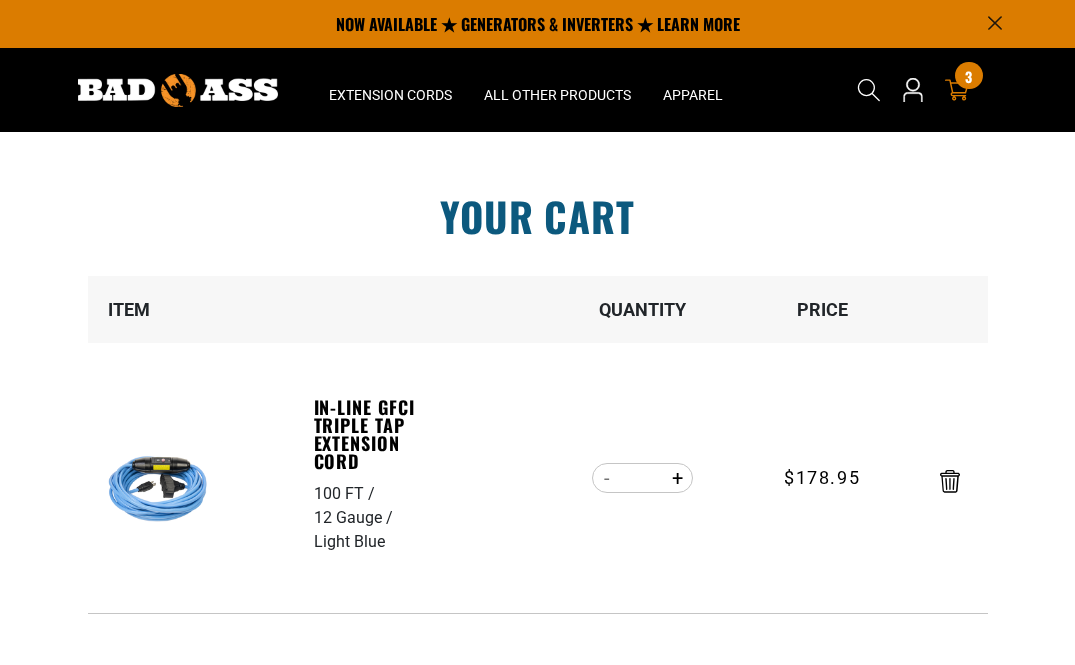scroll, scrollTop: 0, scrollLeft: 0, axis: both 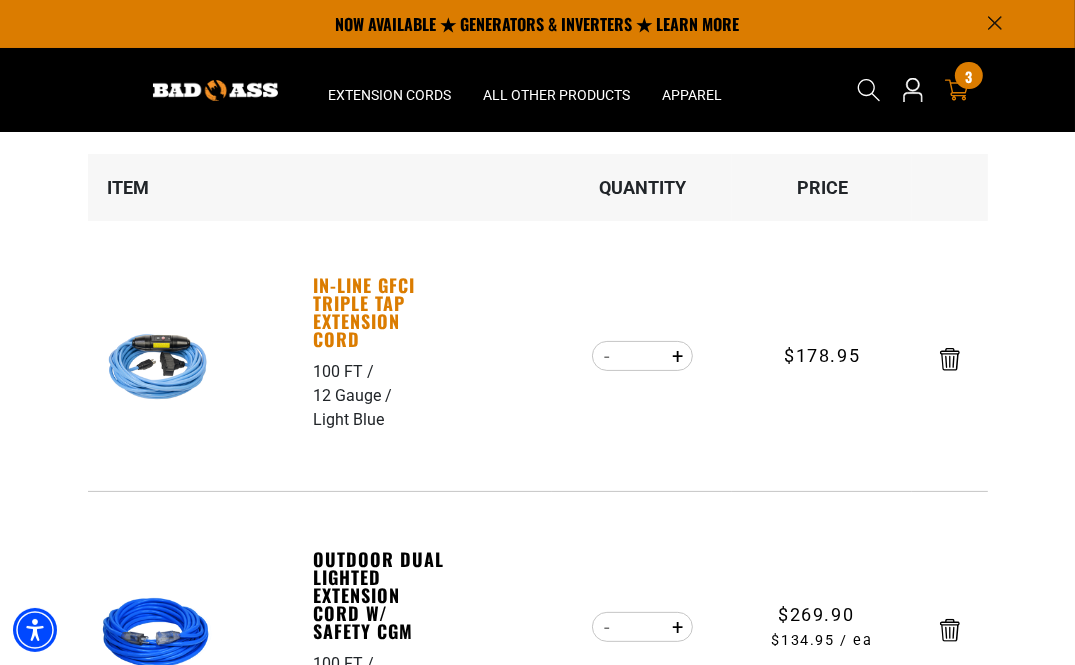 click on "In-Line GFCI Triple Tap Extension Cord" at bounding box center [383, 312] 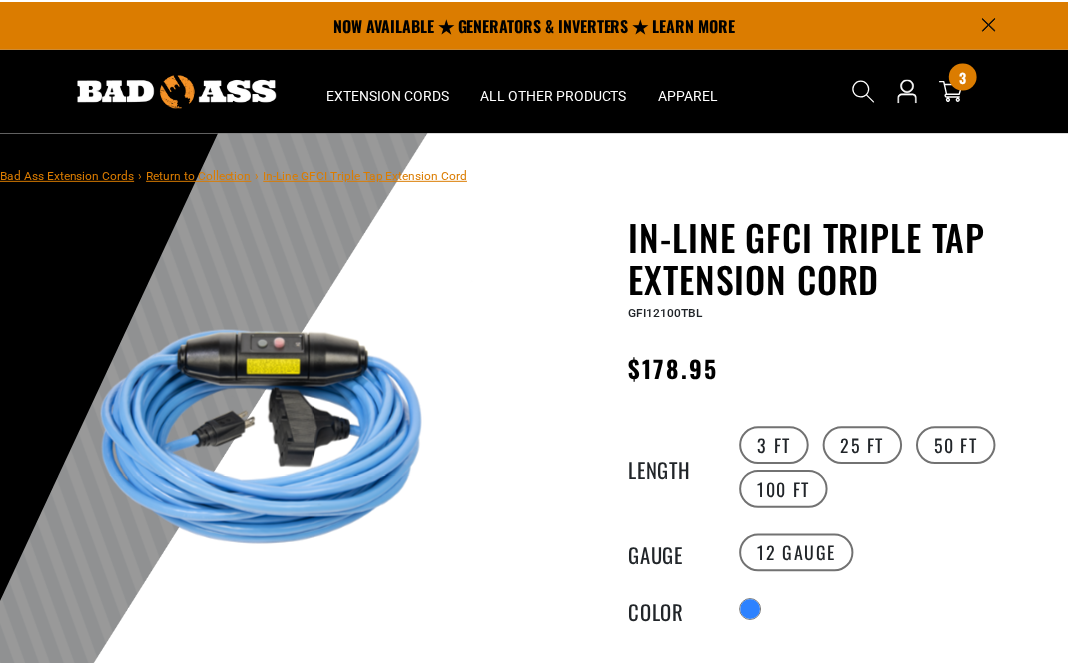 scroll, scrollTop: 0, scrollLeft: 0, axis: both 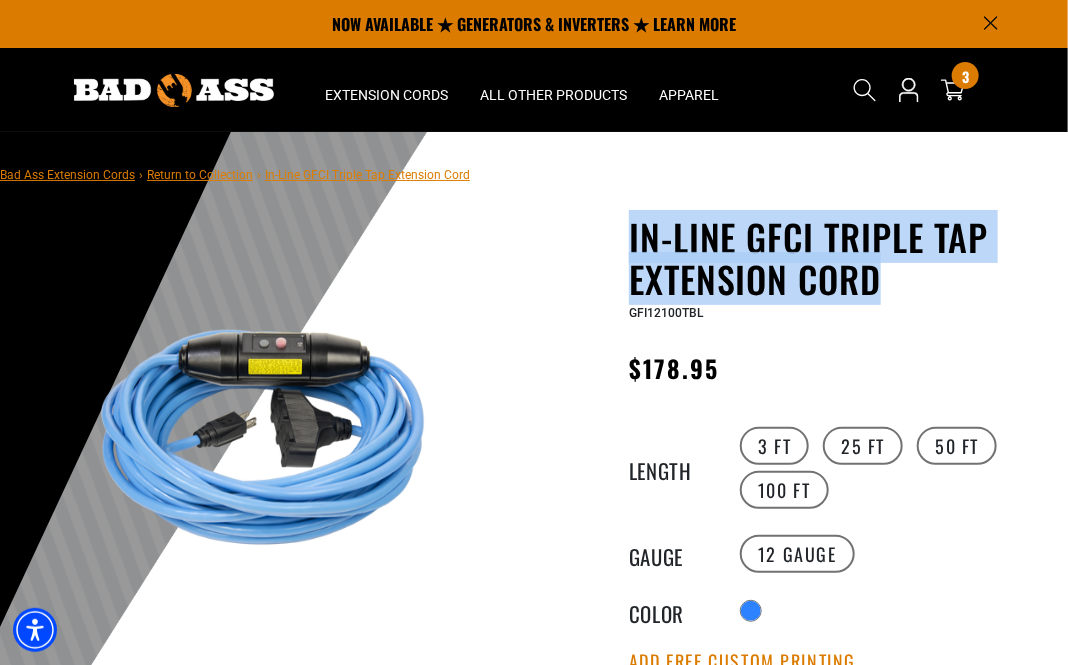 drag, startPoint x: 889, startPoint y: 281, endPoint x: 606, endPoint y: 230, distance: 287.5587 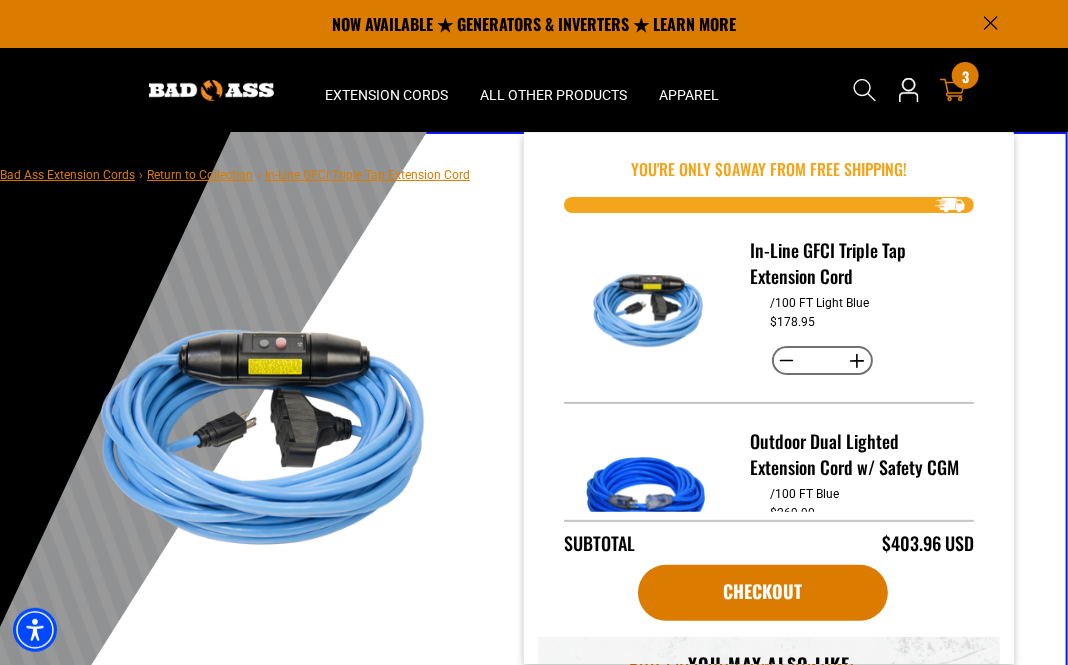 click on "3 3 items" at bounding box center [965, 75] 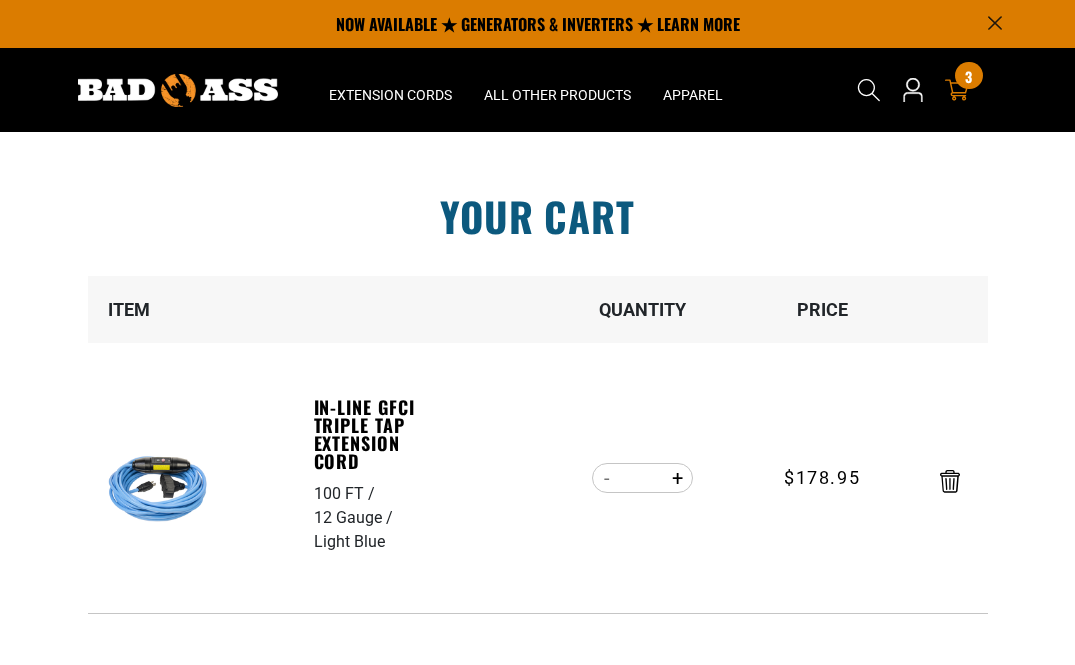 scroll, scrollTop: 0, scrollLeft: 0, axis: both 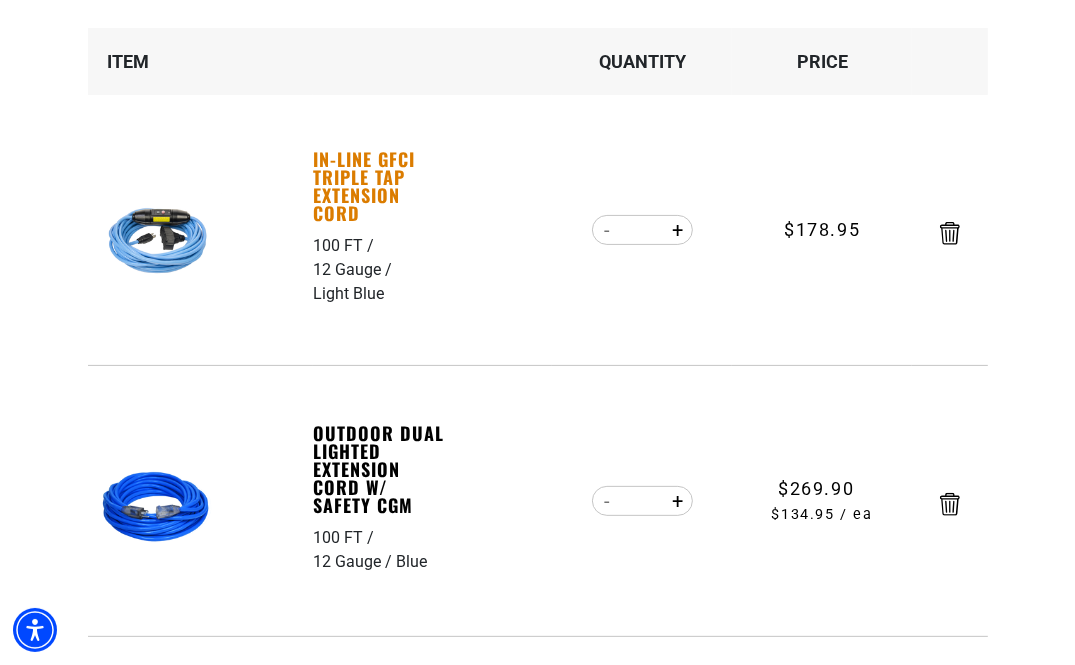 click on "In-Line GFCI Triple Tap Extension Cord" at bounding box center (383, 186) 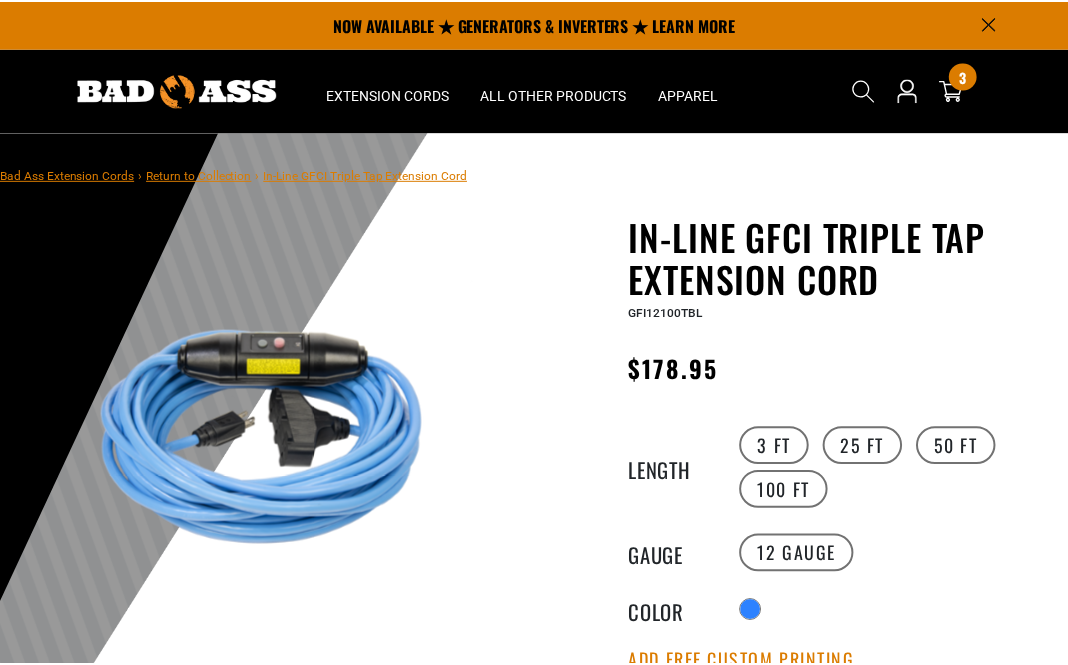 scroll, scrollTop: 0, scrollLeft: 0, axis: both 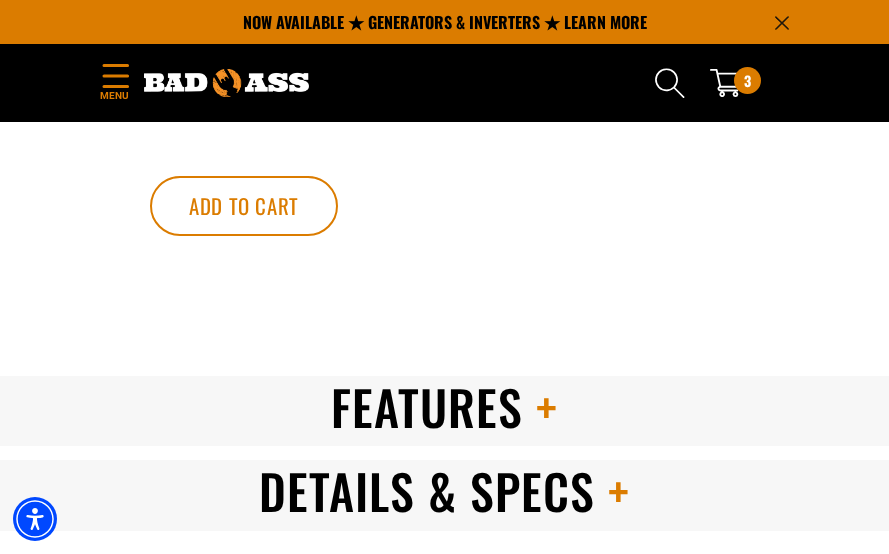 click at bounding box center [540, 406] 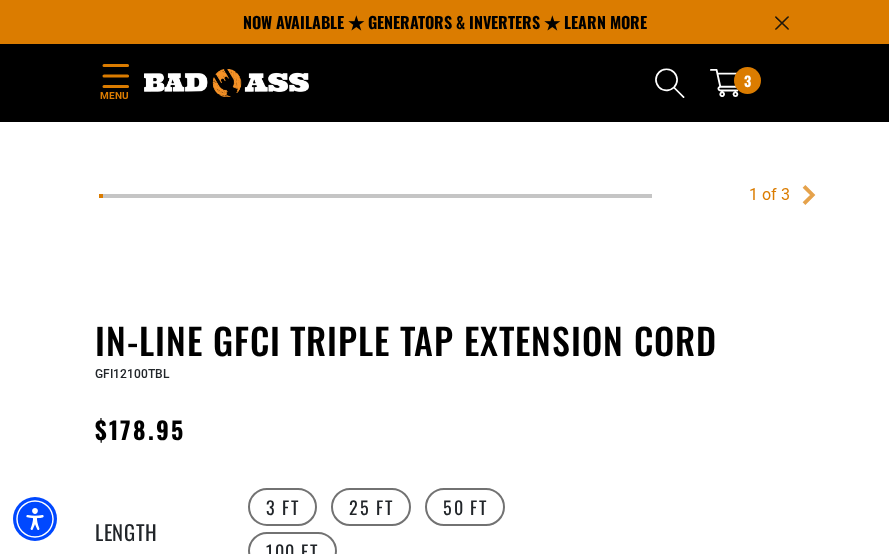 scroll, scrollTop: 776, scrollLeft: 0, axis: vertical 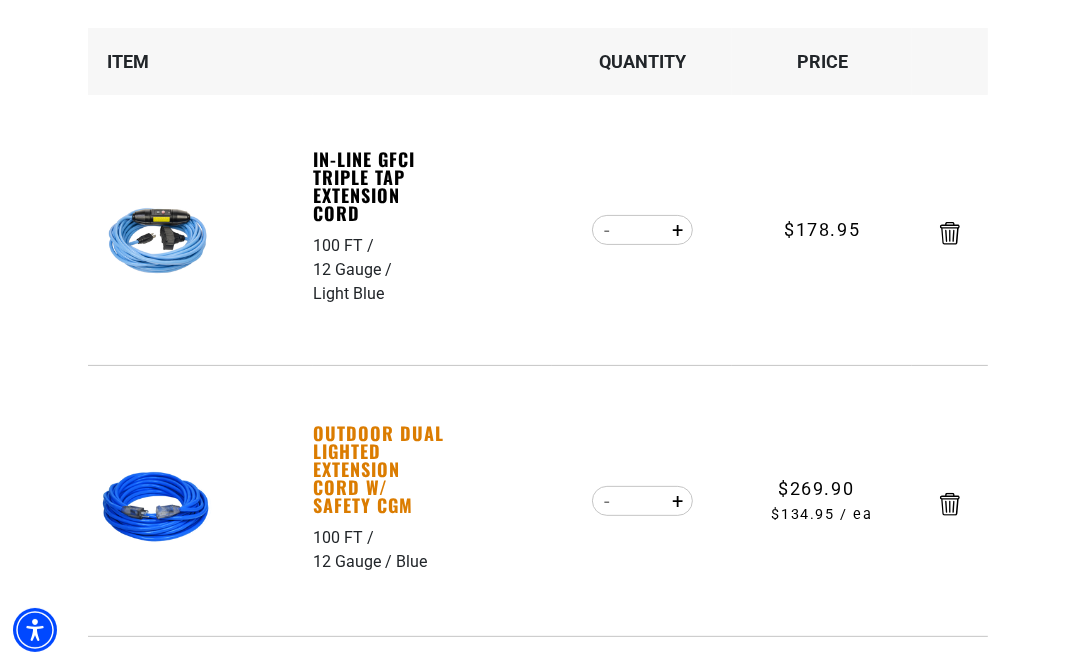 click on "Outdoor Dual Lighted Extension Cord w/ Safety CGM" at bounding box center (383, 469) 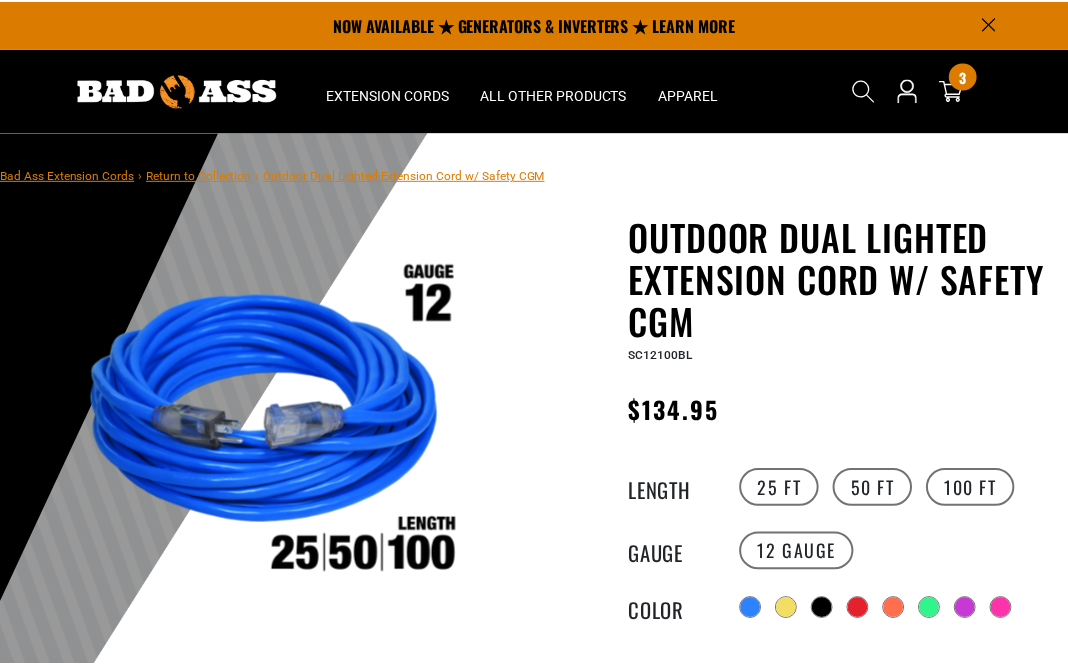 scroll, scrollTop: 0, scrollLeft: 0, axis: both 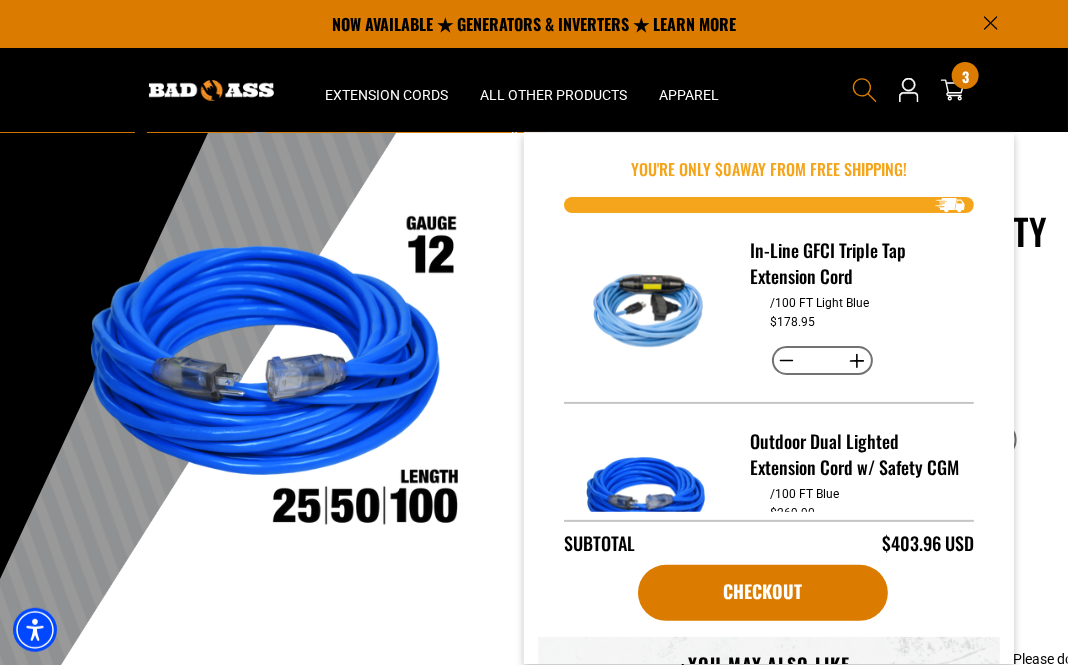 click 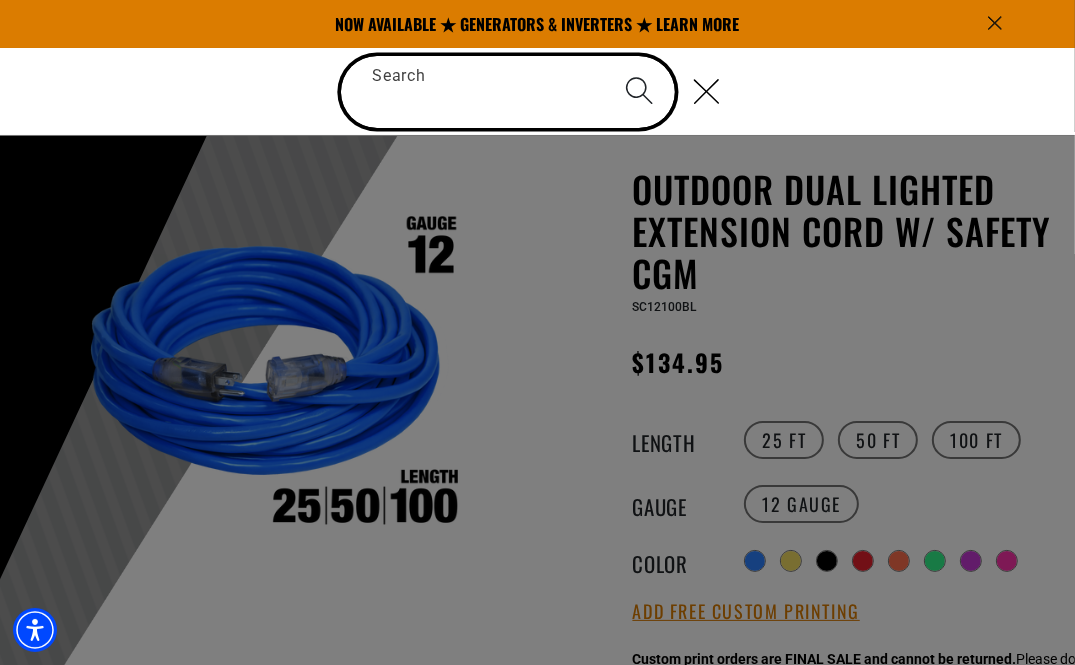 paste on "**********" 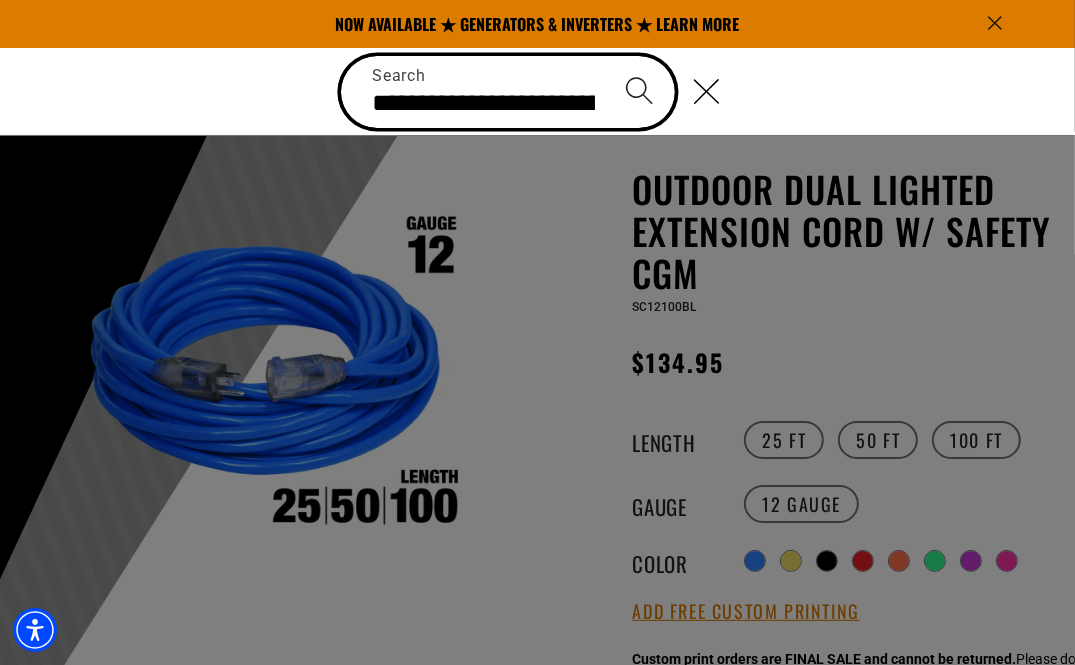 scroll, scrollTop: 0, scrollLeft: 394, axis: horizontal 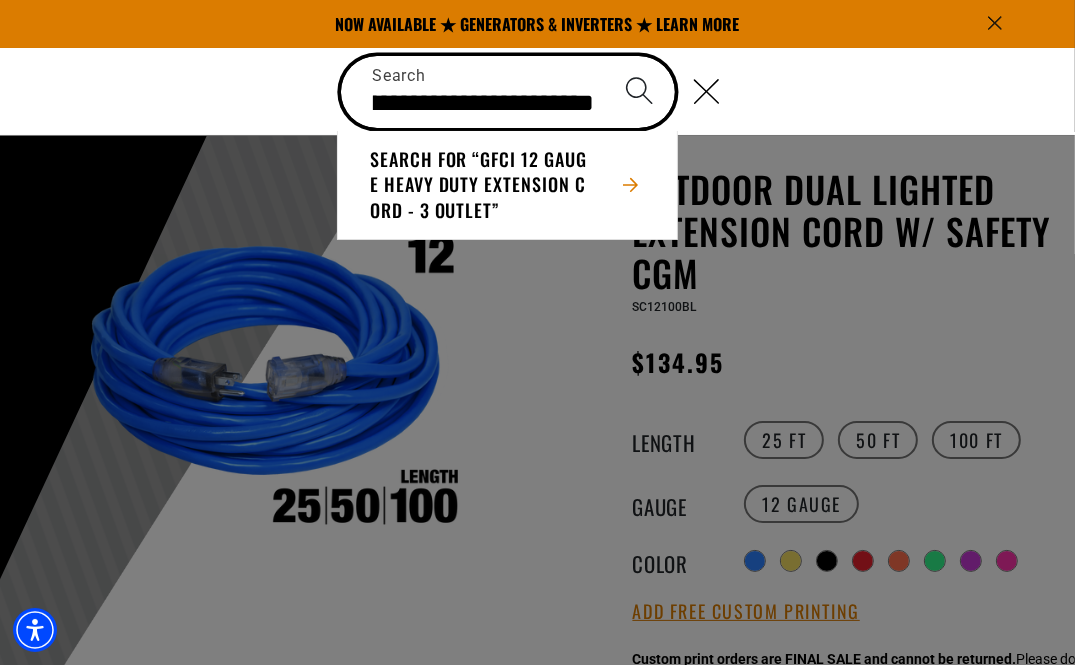 type on "**********" 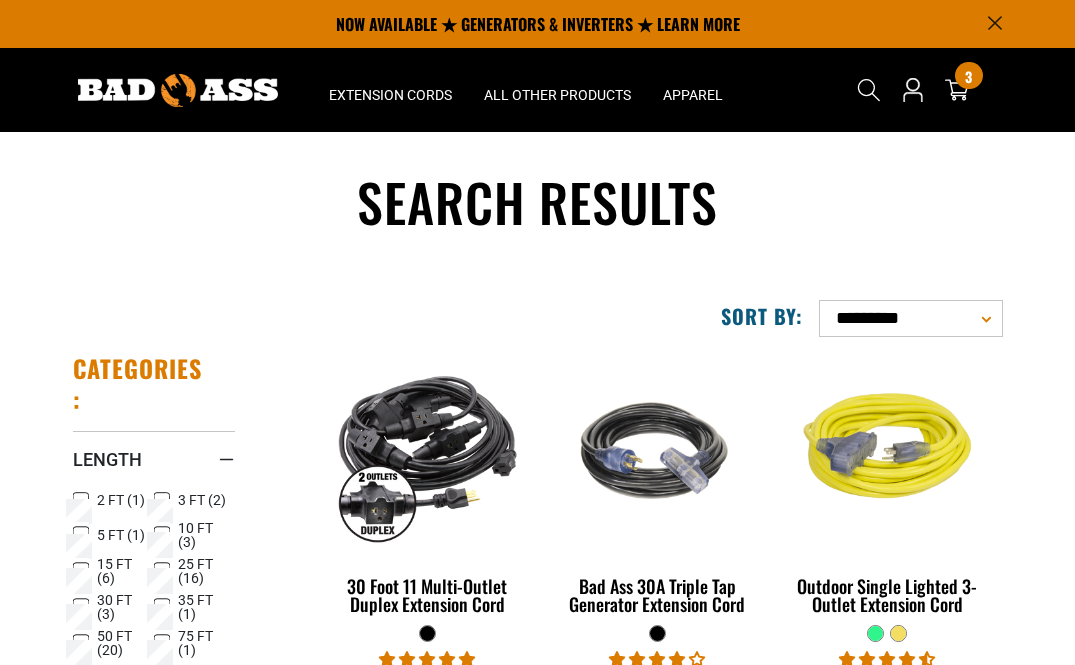 scroll, scrollTop: 0, scrollLeft: 0, axis: both 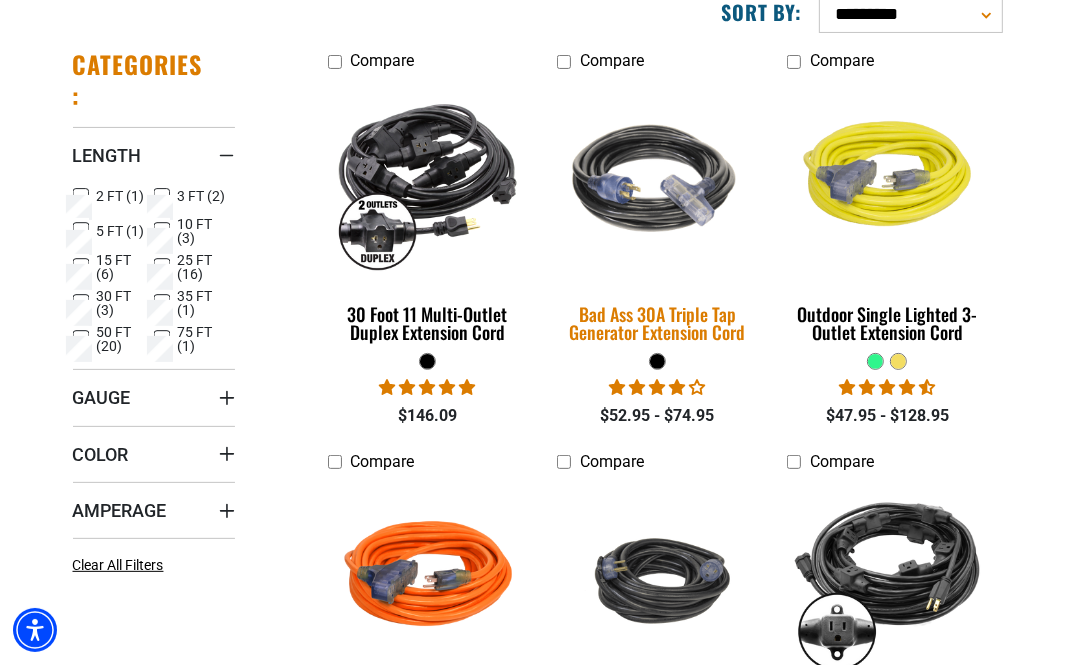 click at bounding box center [657, 181] 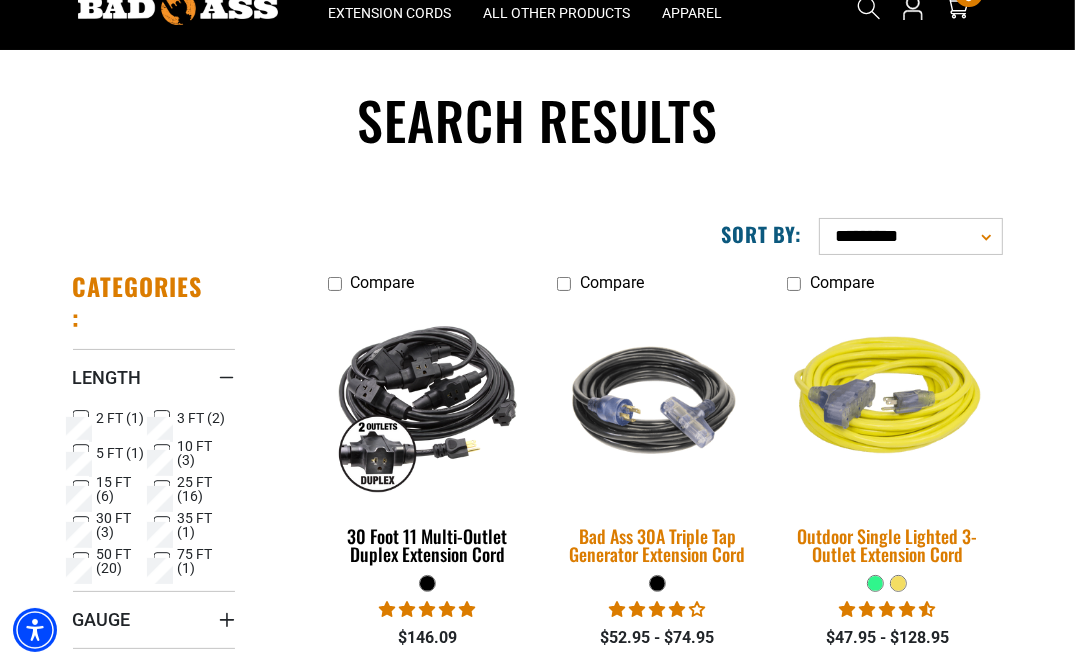 scroll, scrollTop: 0, scrollLeft: 0, axis: both 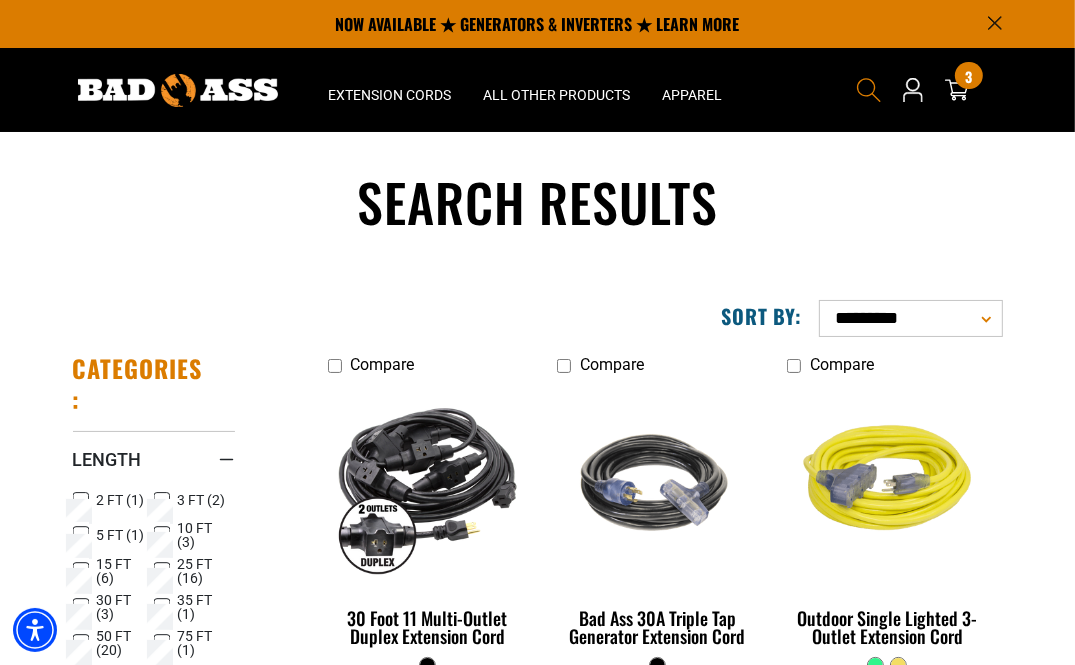click 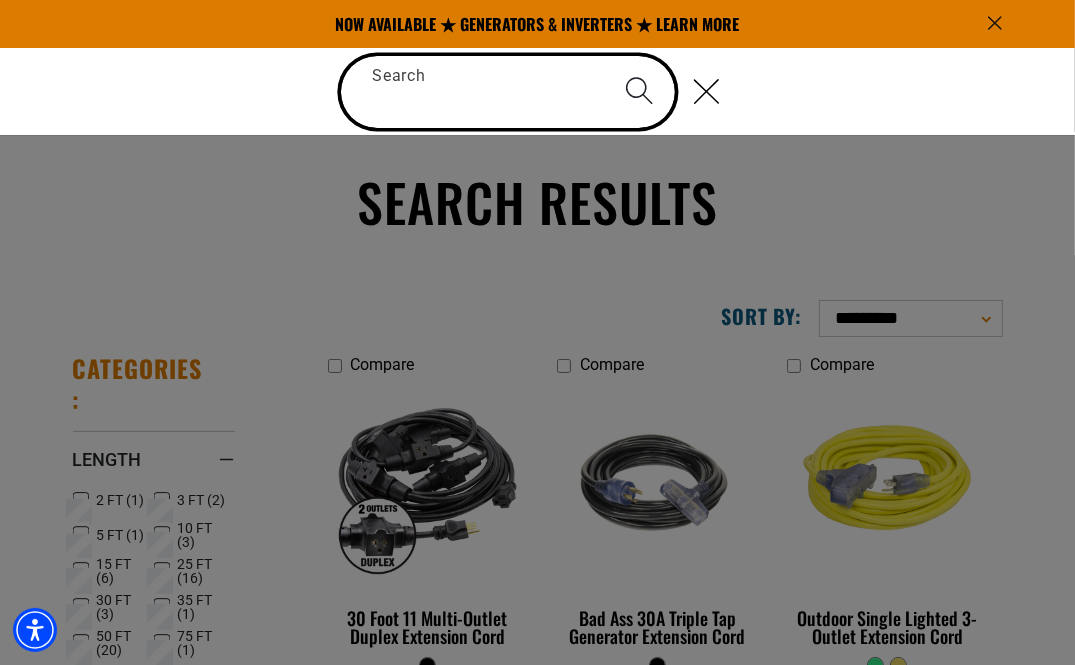 paste on "**********" 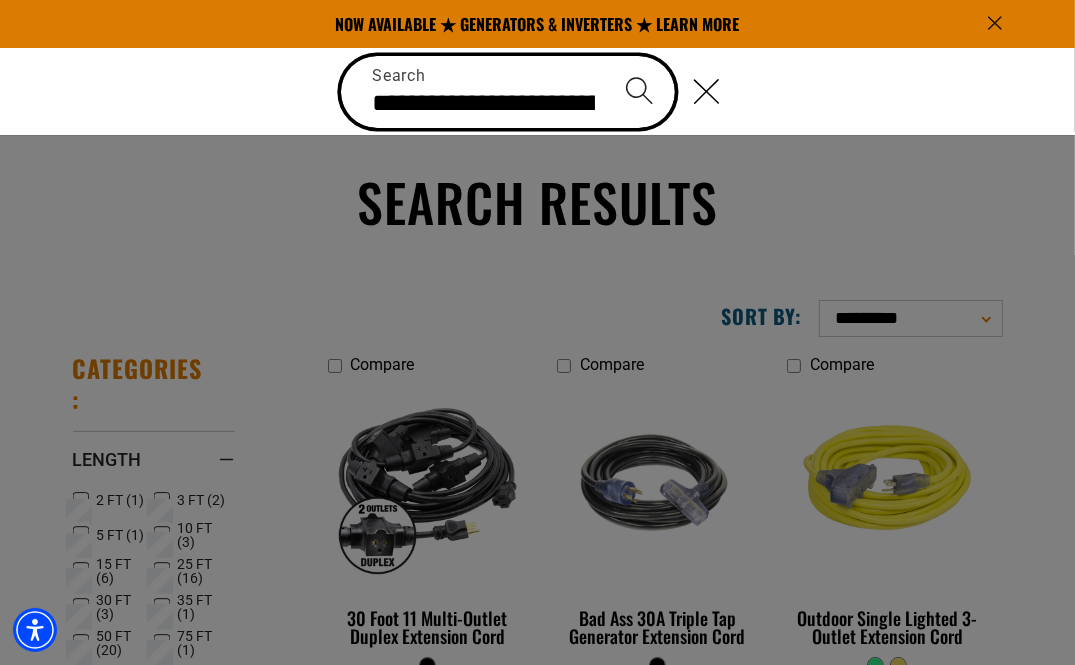 scroll, scrollTop: 0, scrollLeft: 394, axis: horizontal 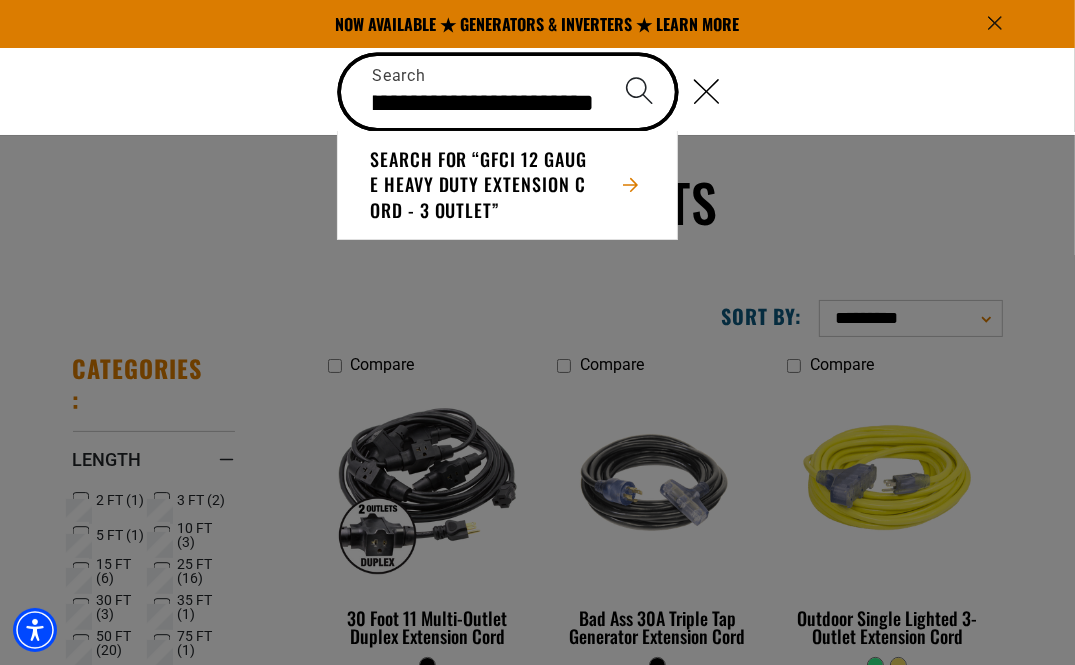 click on "**********" at bounding box center (508, 92) 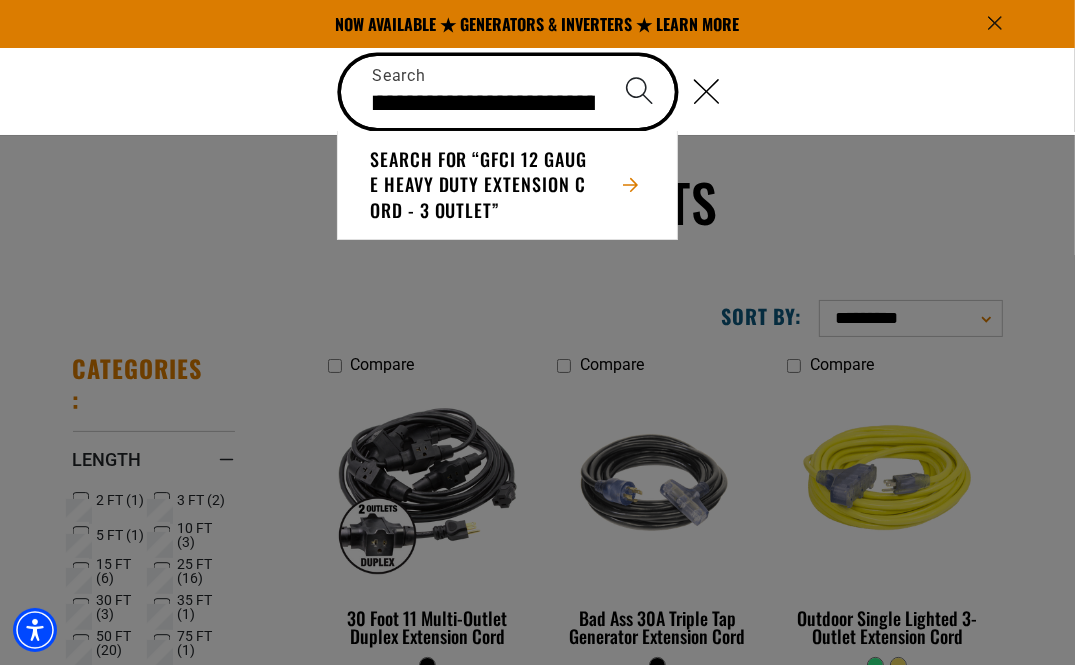 scroll, scrollTop: 0, scrollLeft: 0, axis: both 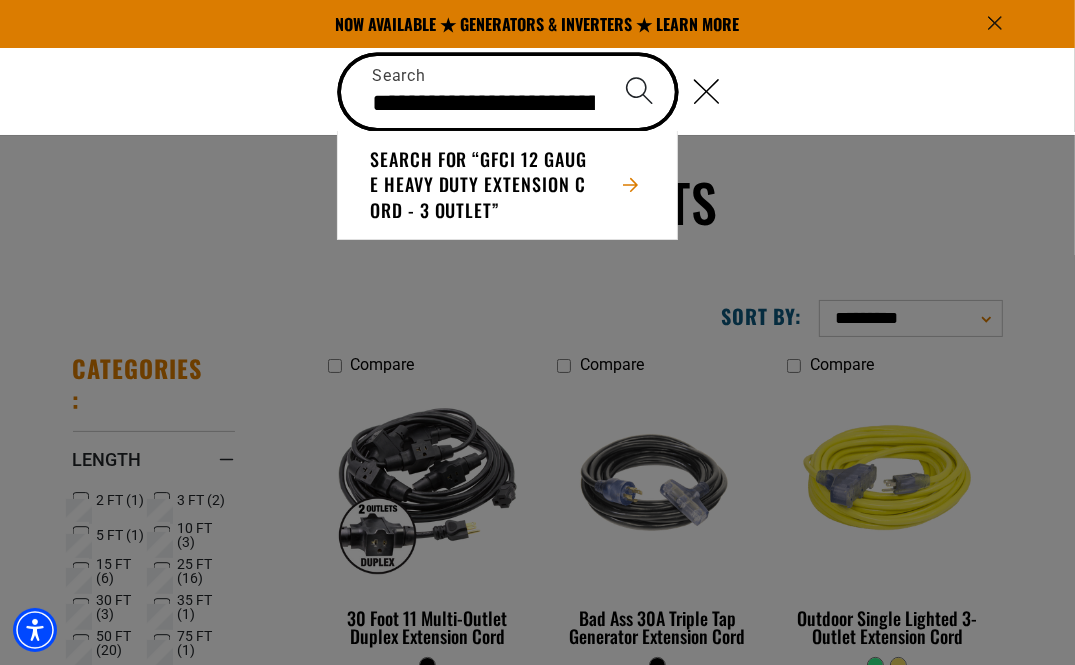 drag, startPoint x: 599, startPoint y: 106, endPoint x: 556, endPoint y: 111, distance: 43.289722 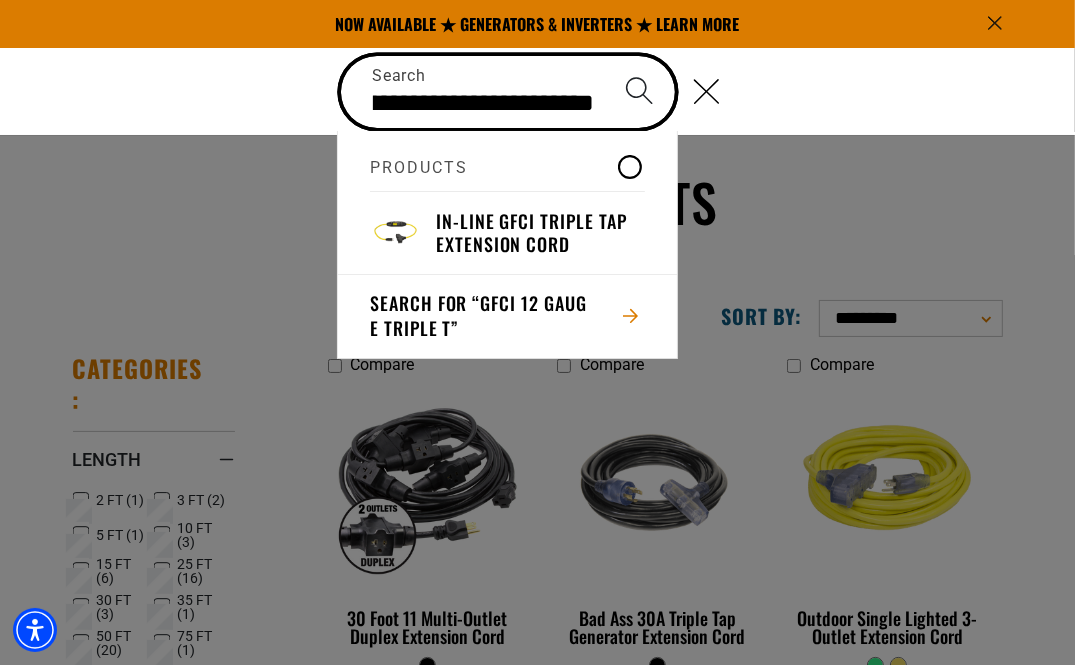 scroll, scrollTop: 0, scrollLeft: 62, axis: horizontal 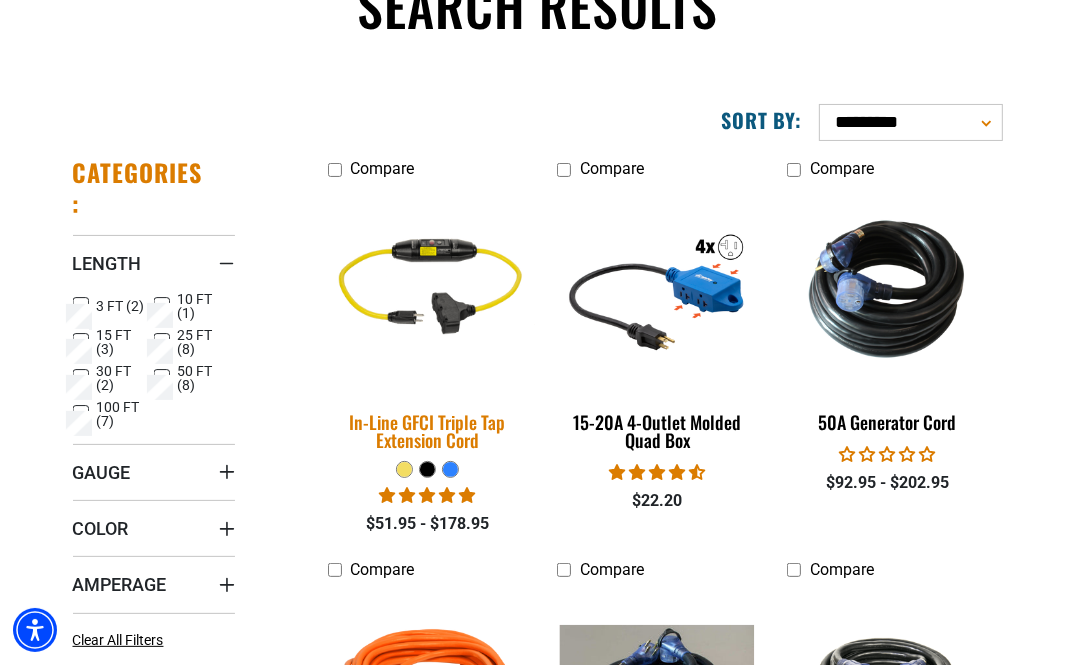 click at bounding box center [428, 289] 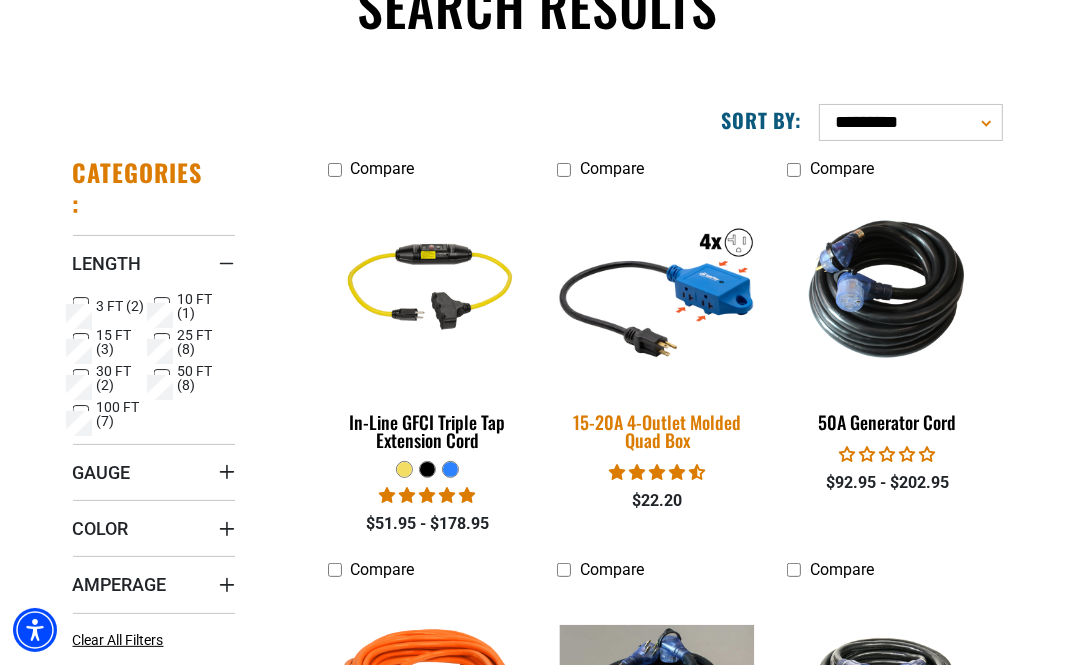 click at bounding box center [657, 289] 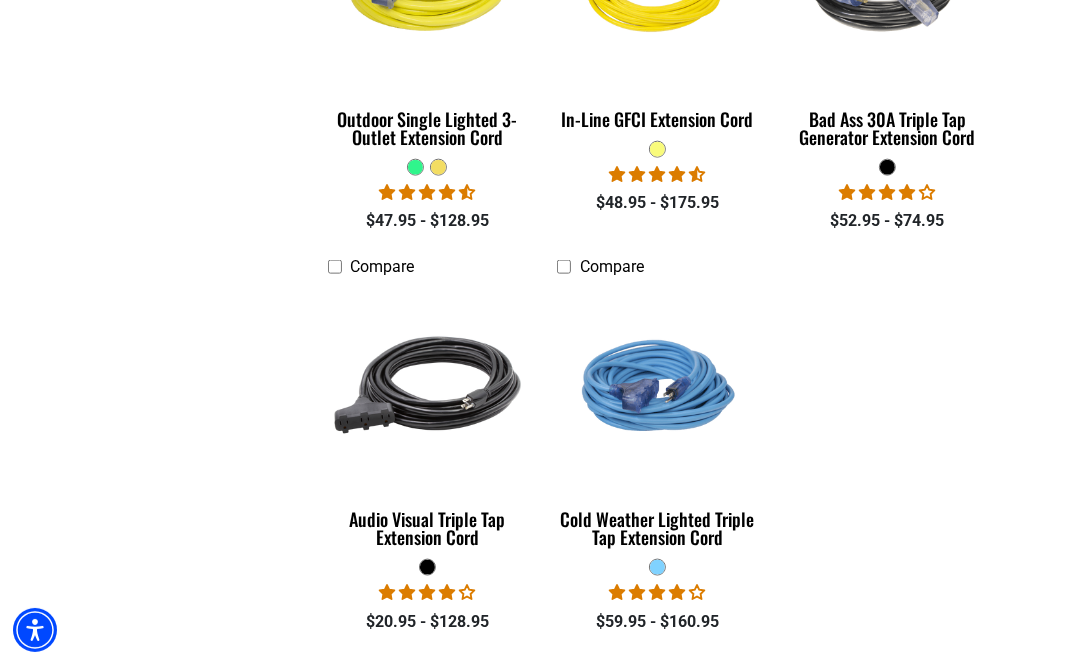 scroll, scrollTop: 1720, scrollLeft: 0, axis: vertical 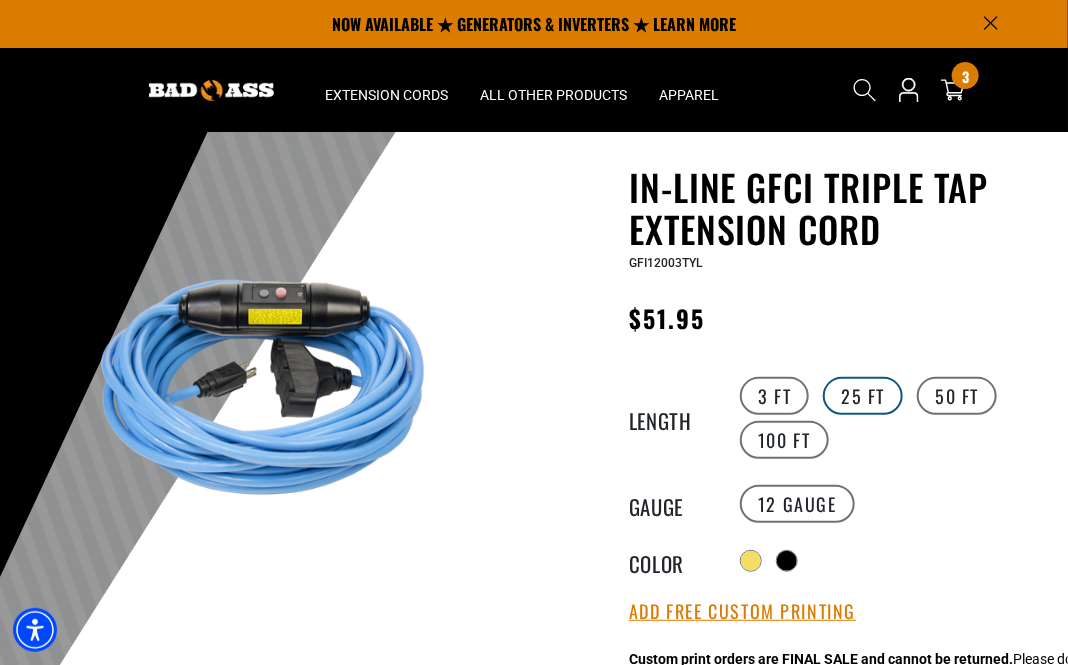 click on "25 FT" at bounding box center [863, 396] 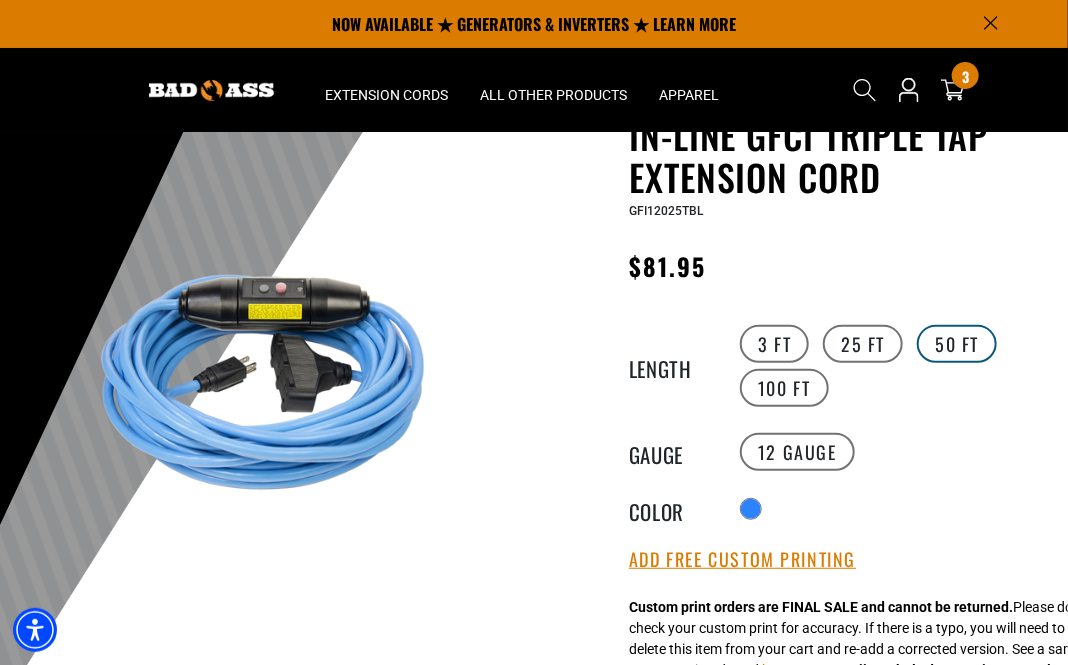 click on "50 FT" at bounding box center (957, 344) 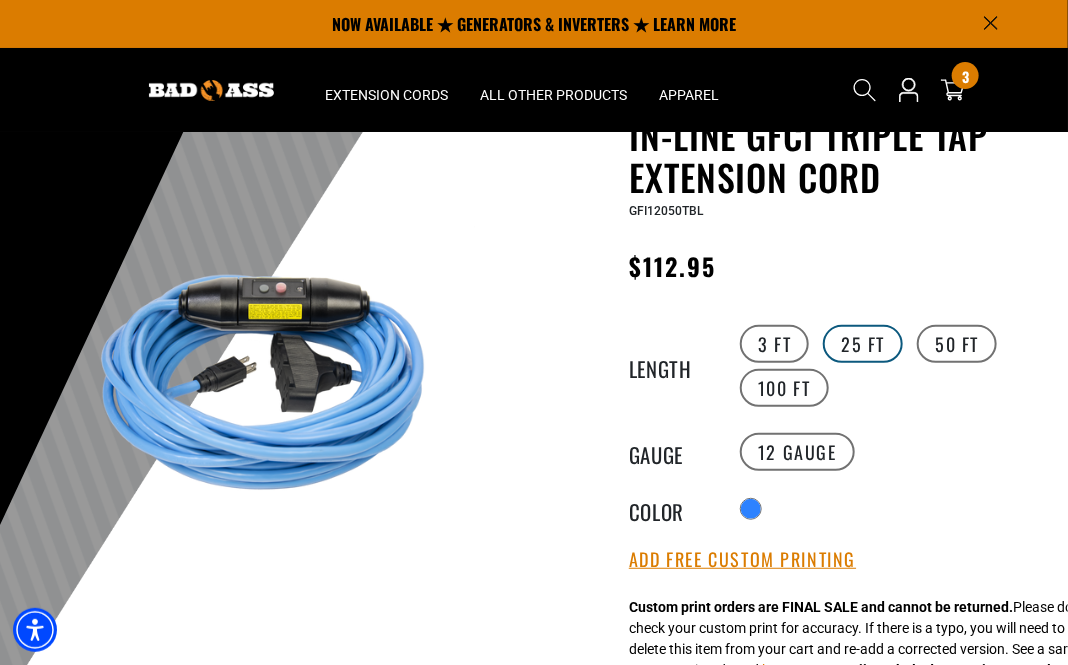 click on "25 FT" at bounding box center [863, 344] 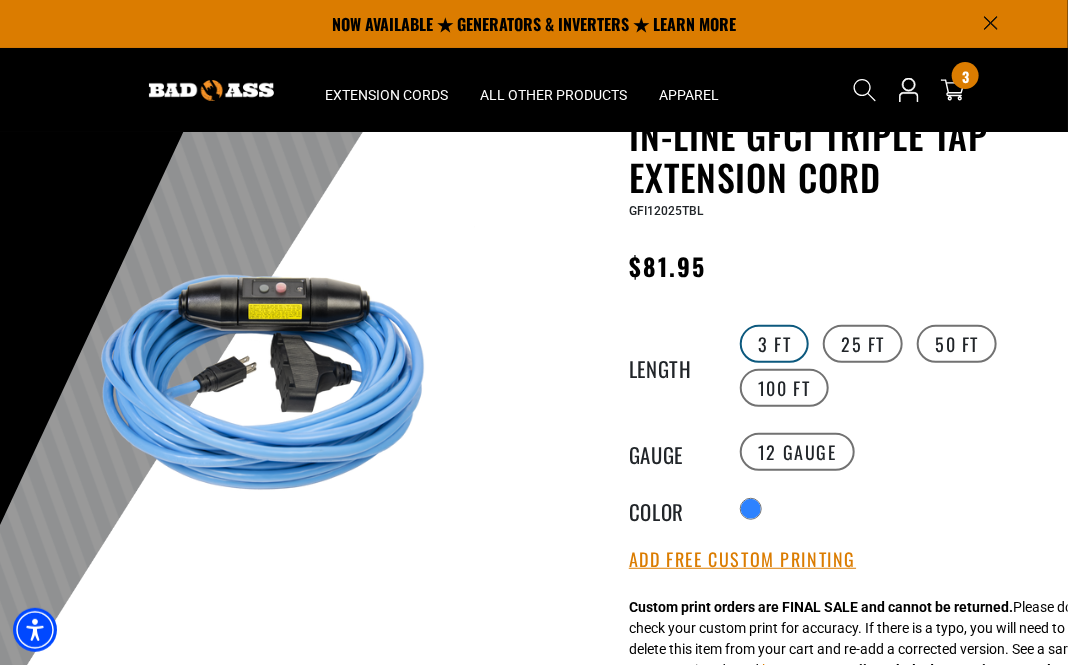 click on "3 FT" at bounding box center (774, 344) 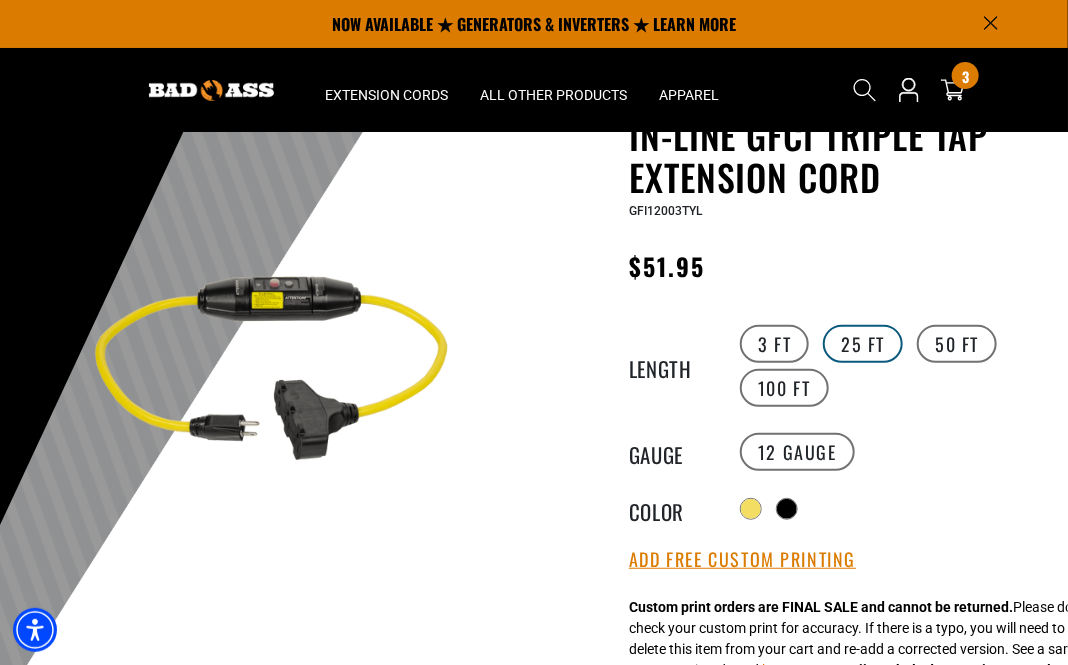 click on "25 FT" at bounding box center (863, 344) 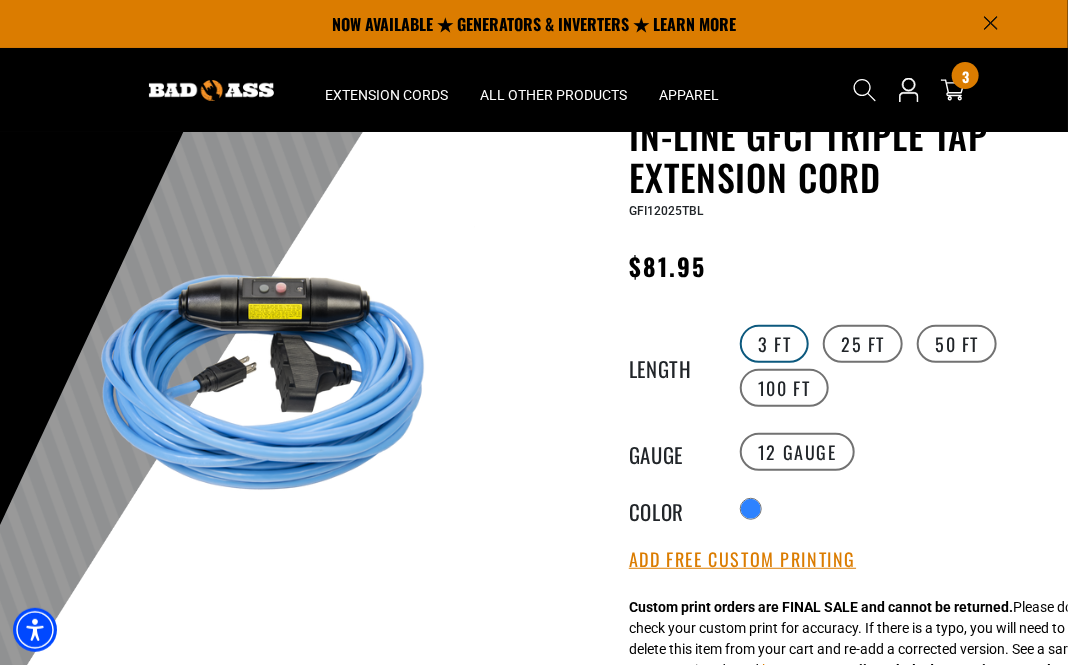 click on "3 FT" at bounding box center [774, 344] 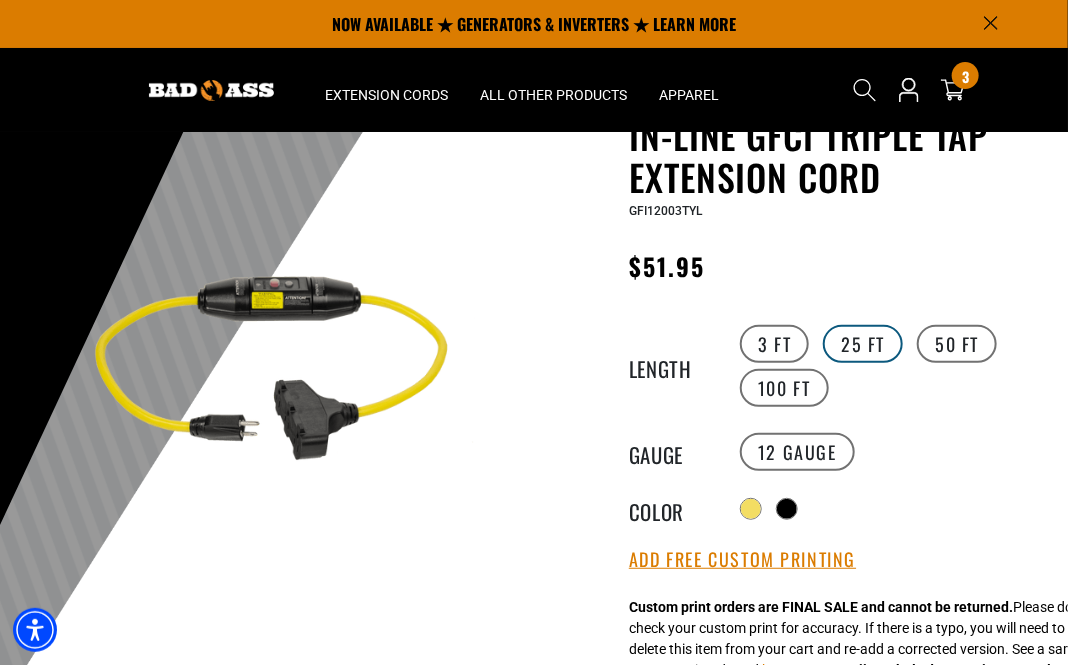 click on "25 FT" at bounding box center (863, 344) 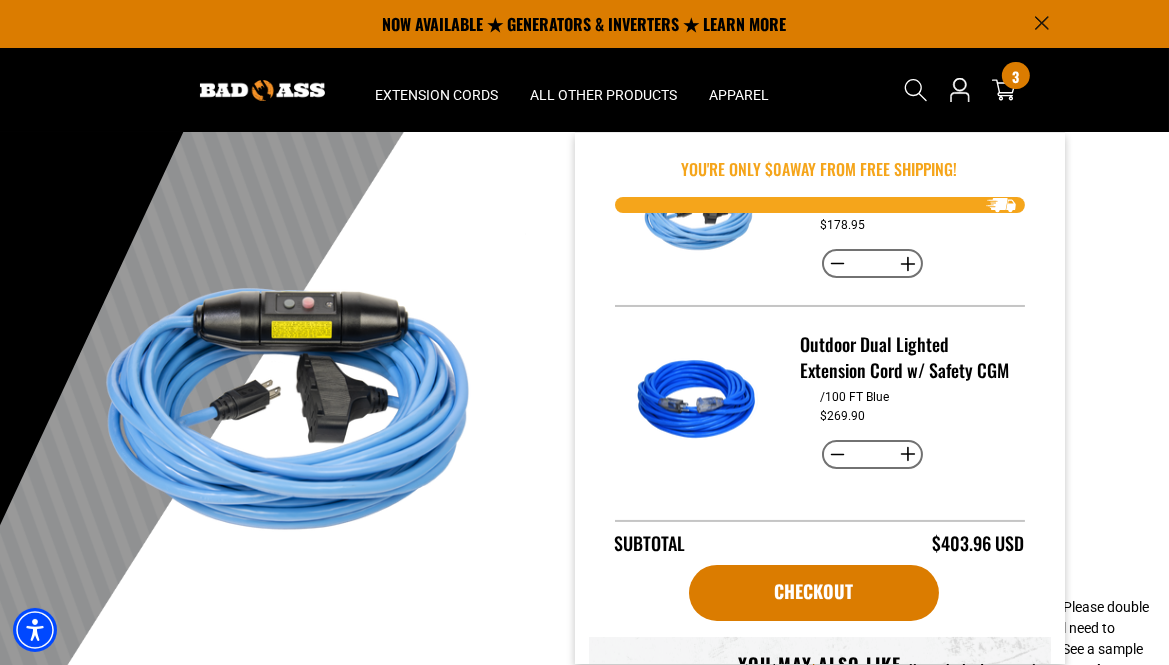 scroll, scrollTop: 117, scrollLeft: 0, axis: vertical 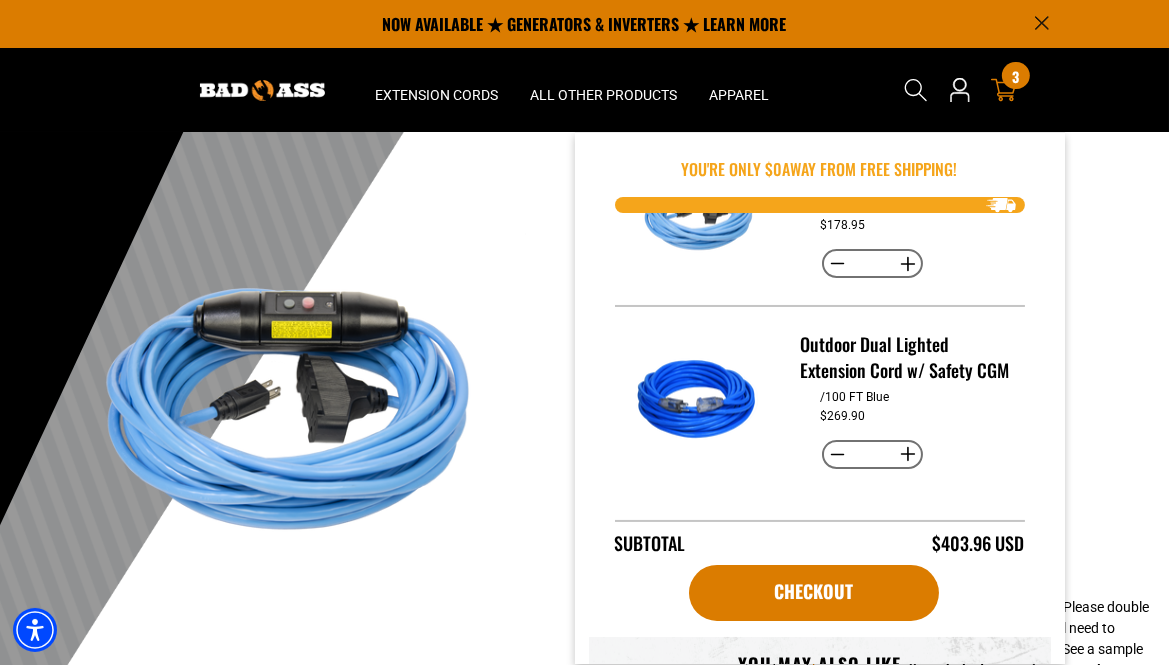 click on "3" at bounding box center (1015, 76) 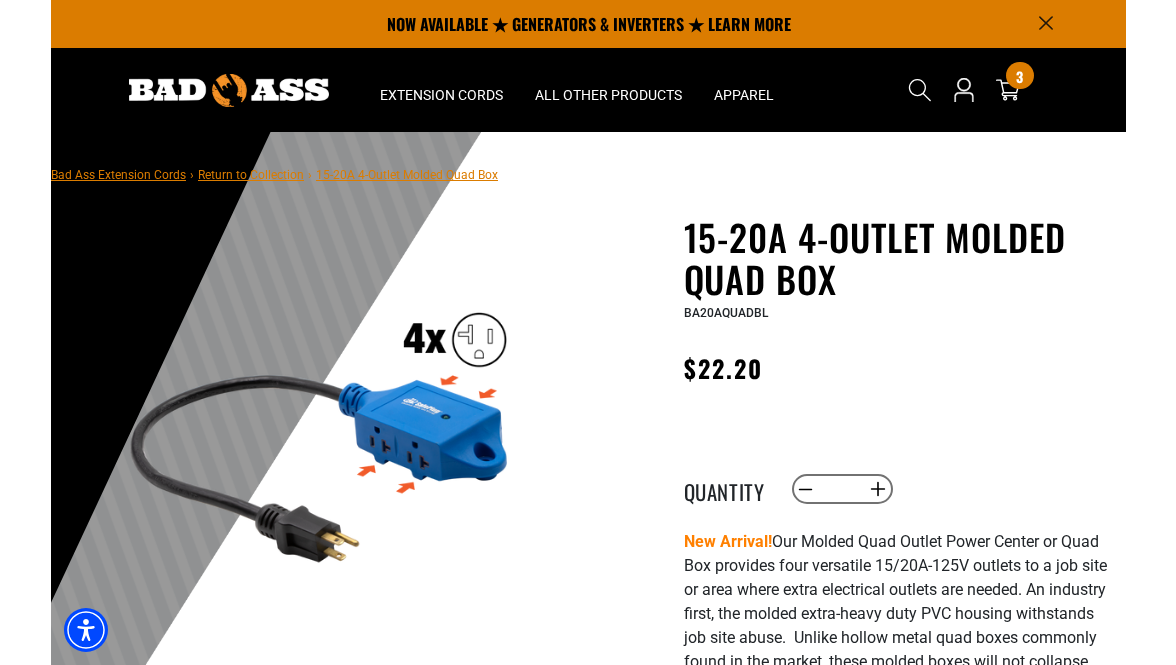 scroll, scrollTop: 0, scrollLeft: 0, axis: both 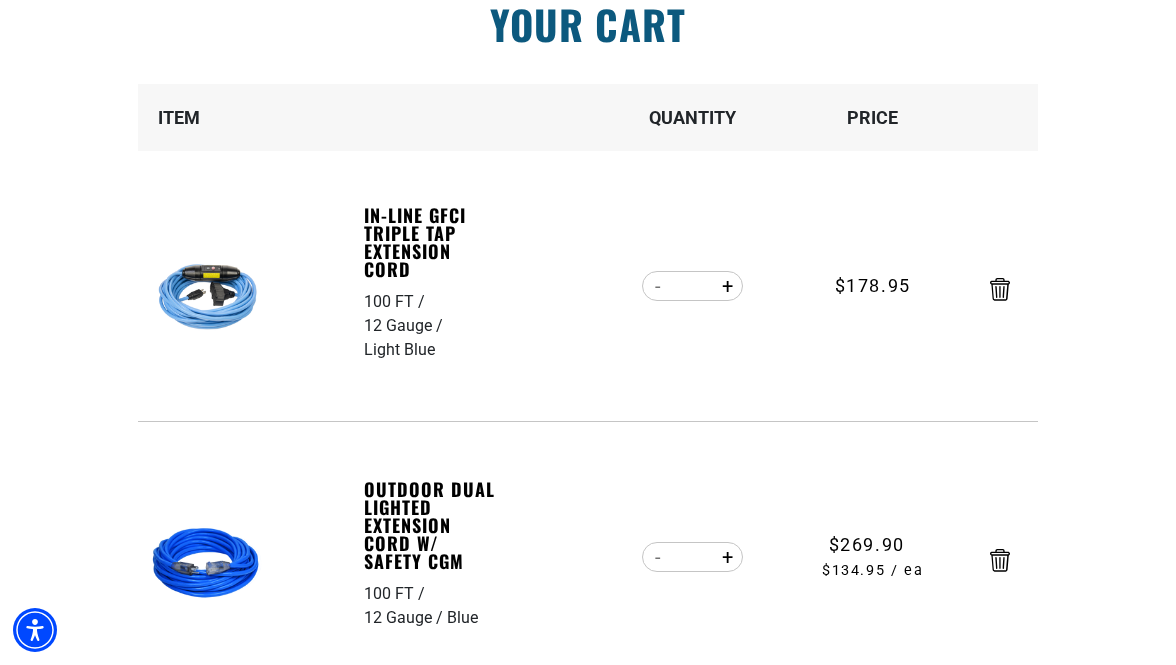 click at bounding box center [0, 2290] 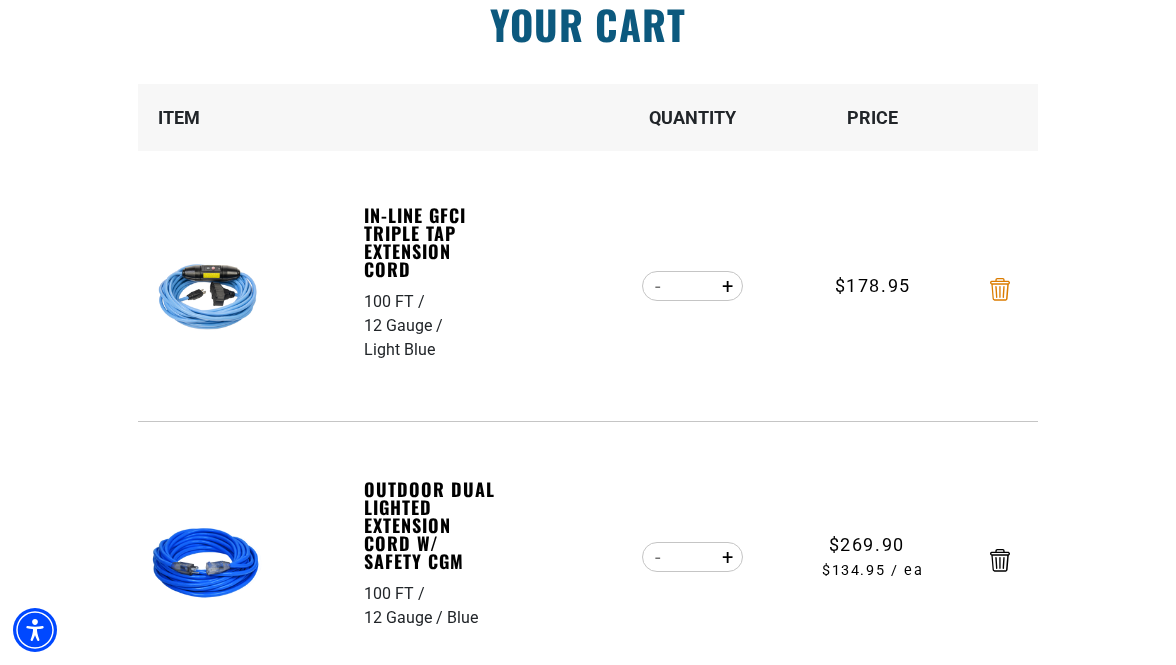 click 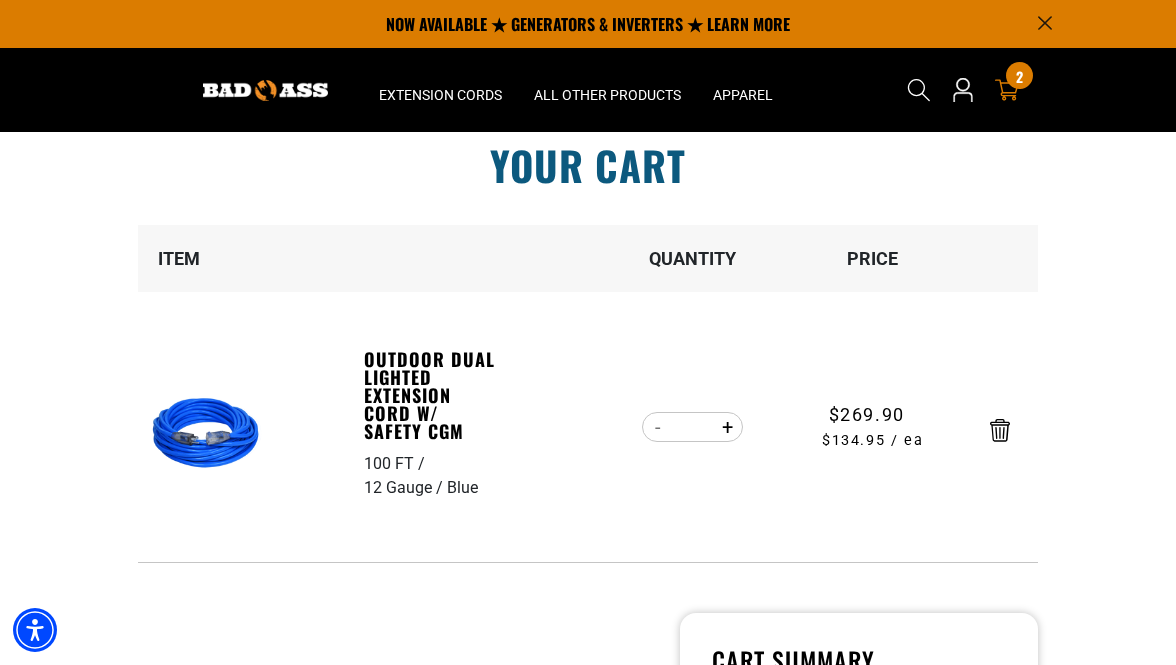 scroll, scrollTop: 49, scrollLeft: 0, axis: vertical 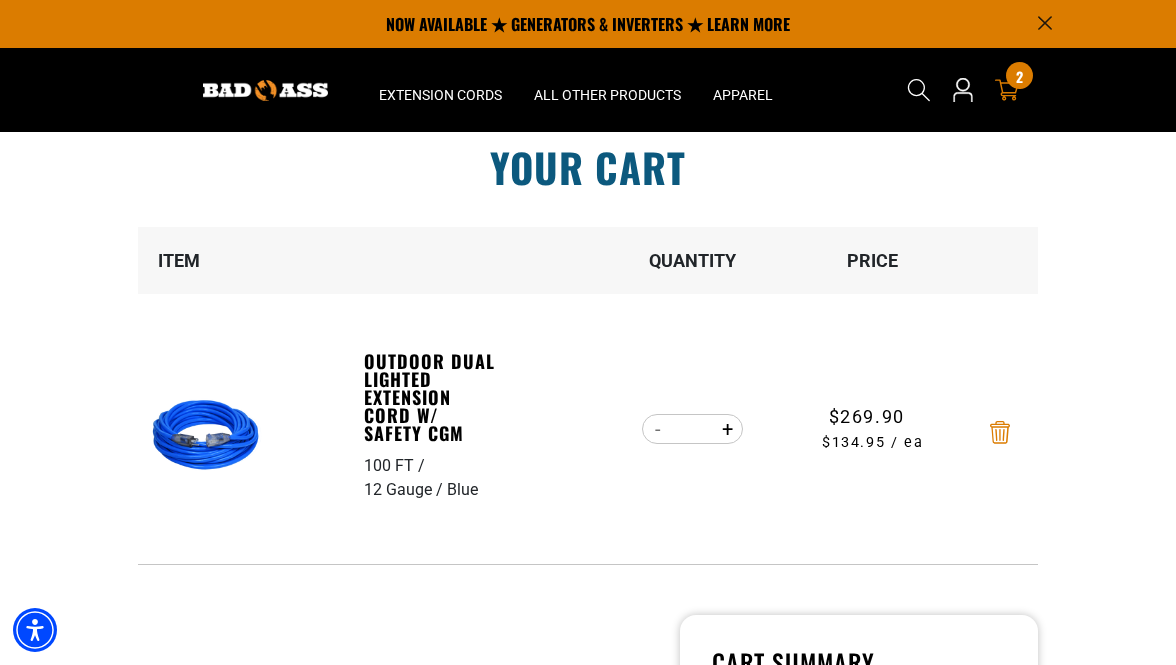 click 